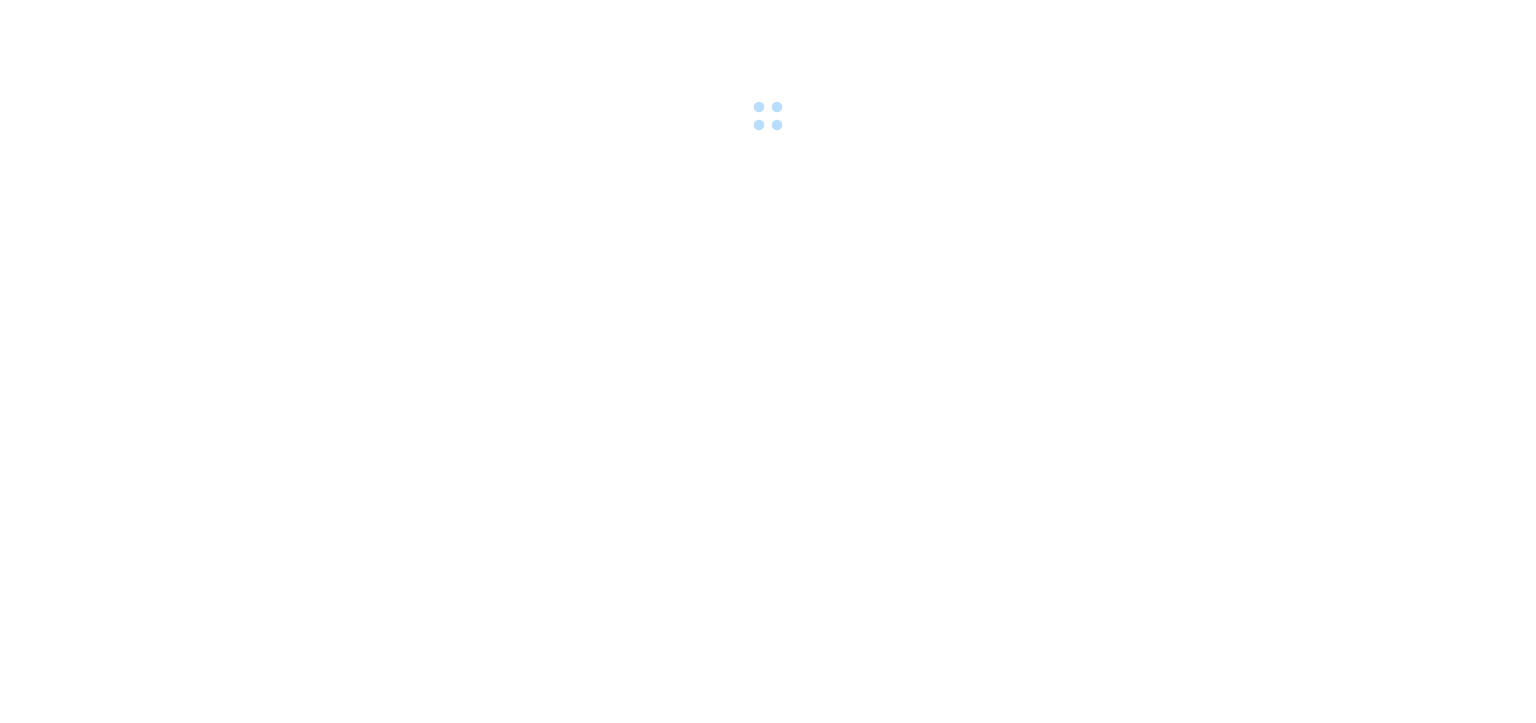 scroll, scrollTop: 0, scrollLeft: 0, axis: both 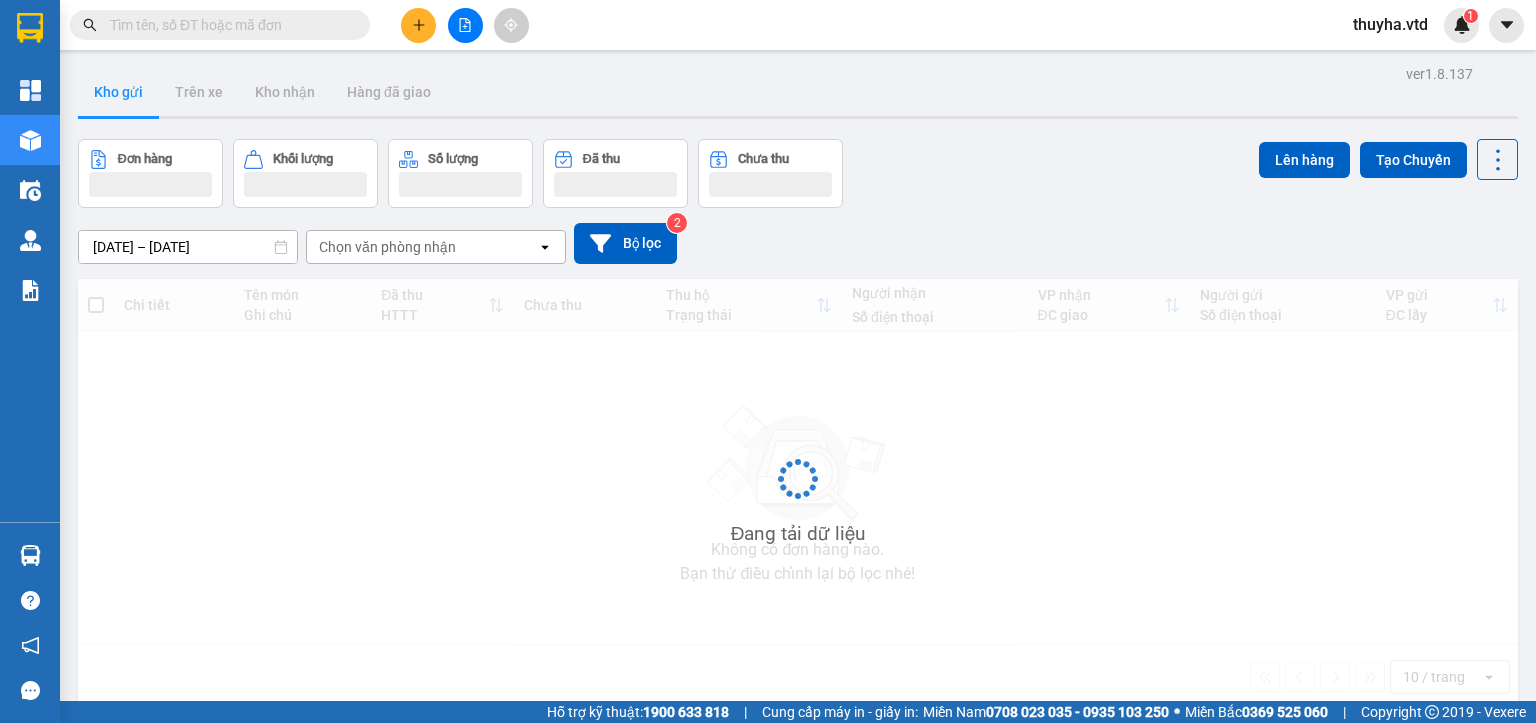 click 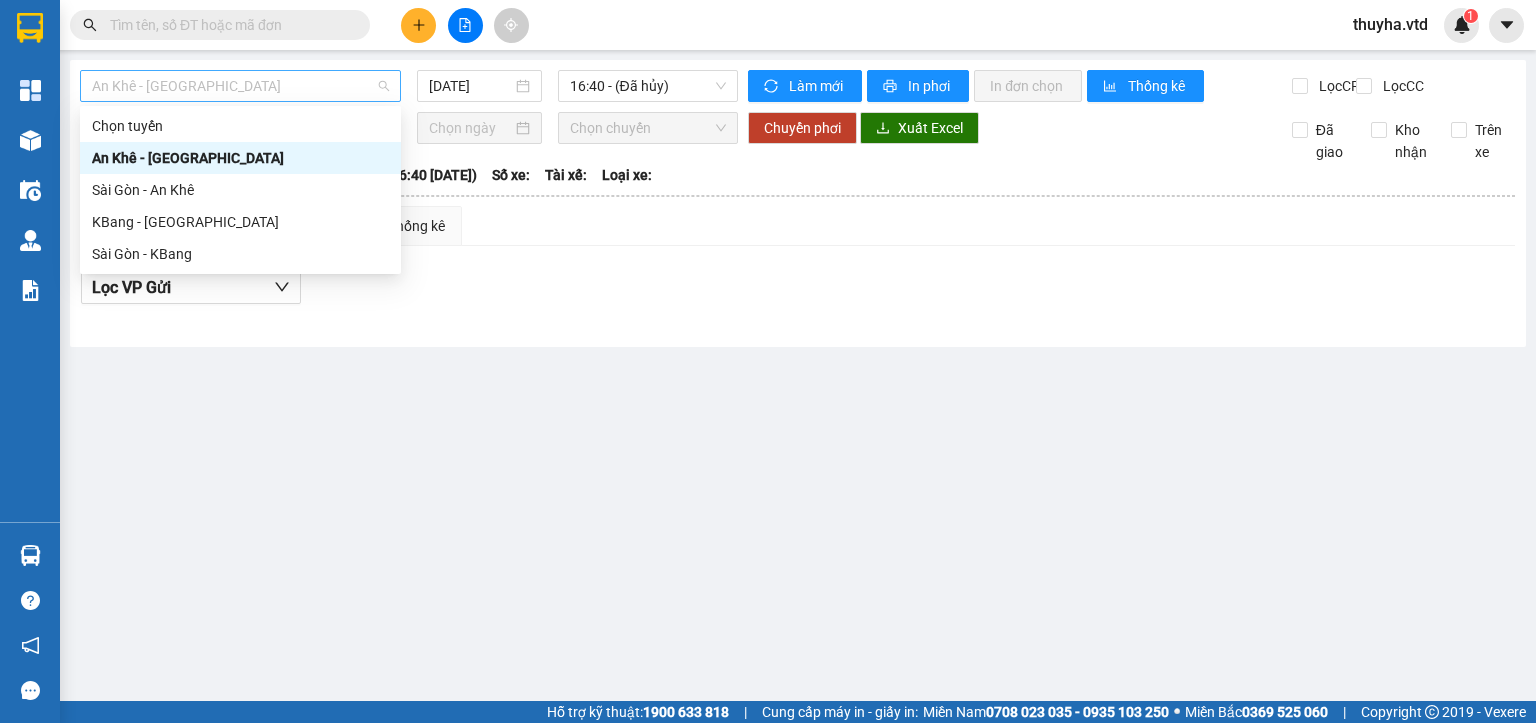 click on "An Khê - [GEOGRAPHIC_DATA]" at bounding box center (240, 86) 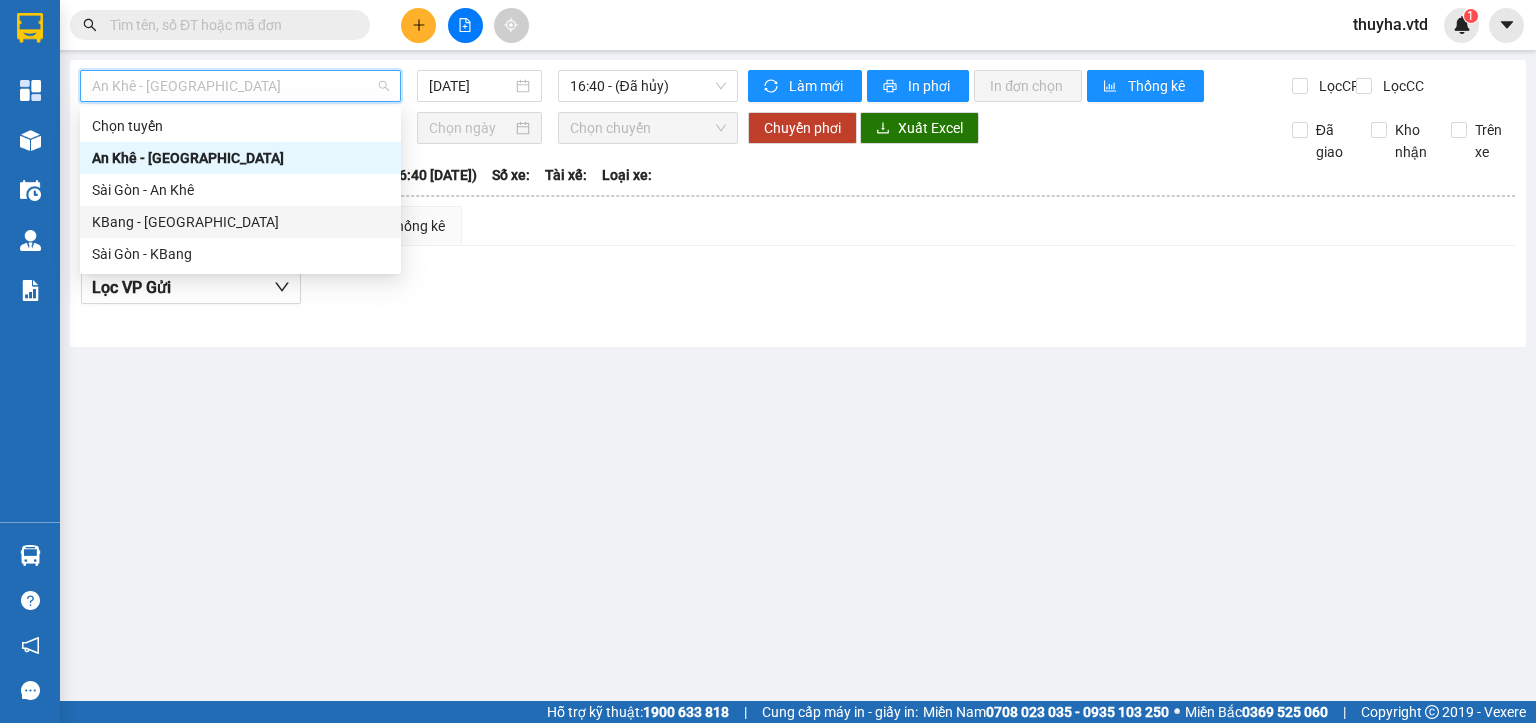 click on "KBang - [GEOGRAPHIC_DATA]" at bounding box center [240, 222] 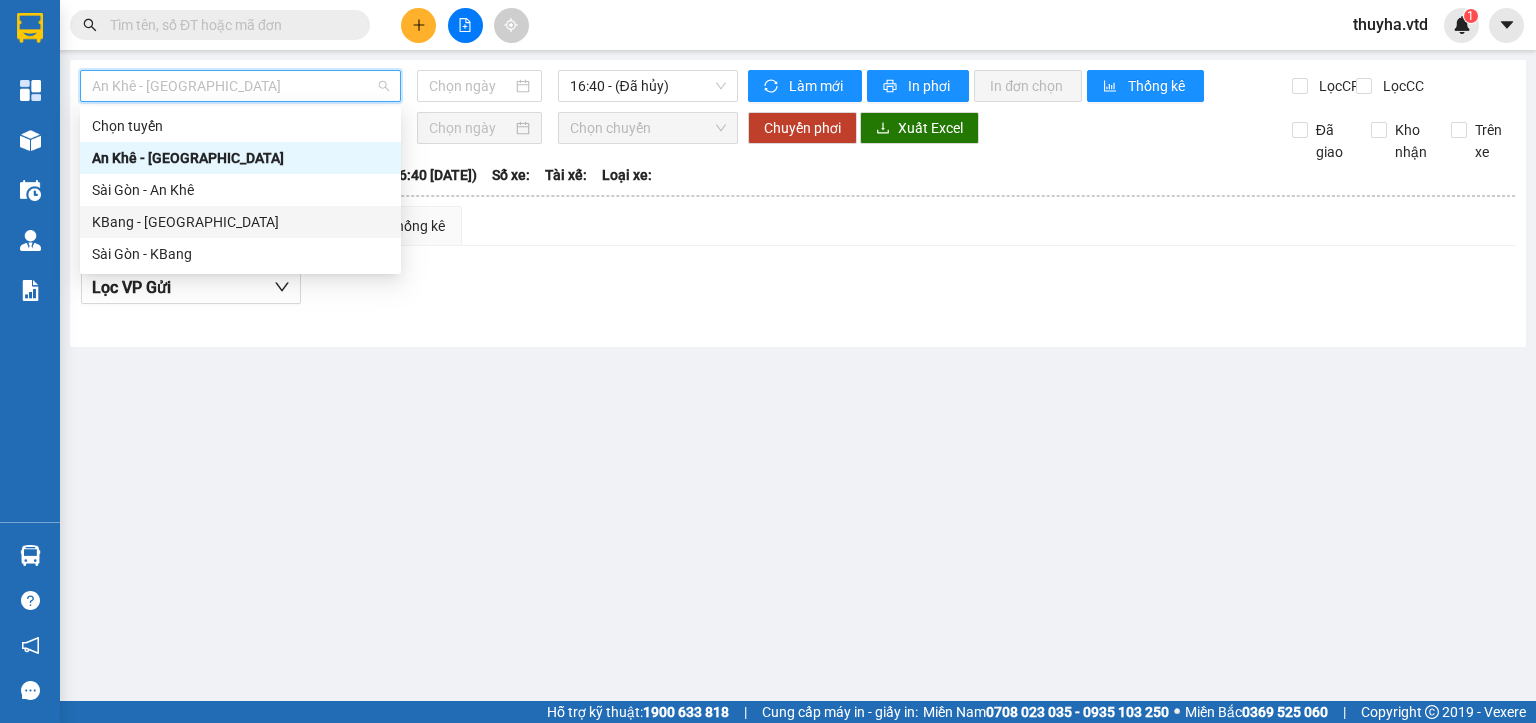 type on "[DATE]" 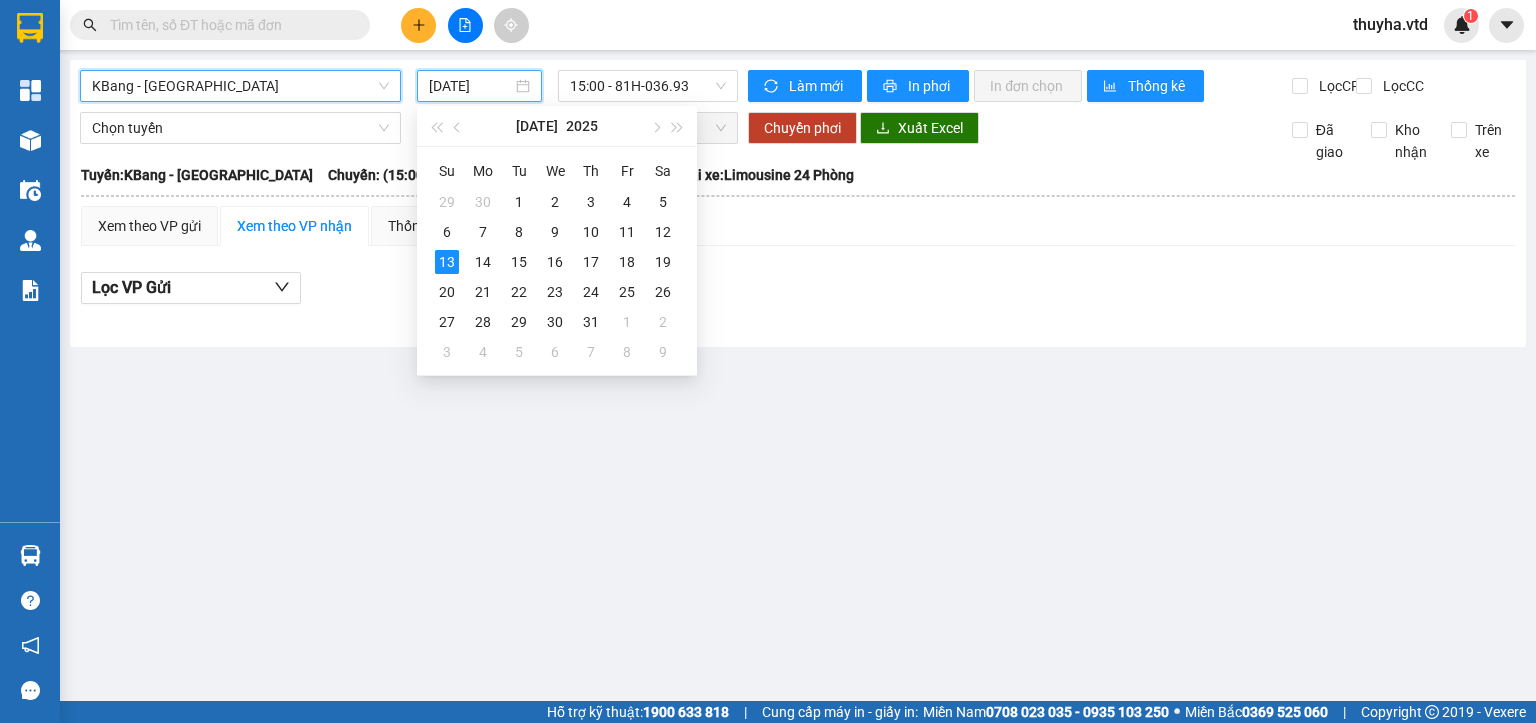 click on "[DATE]" at bounding box center (470, 86) 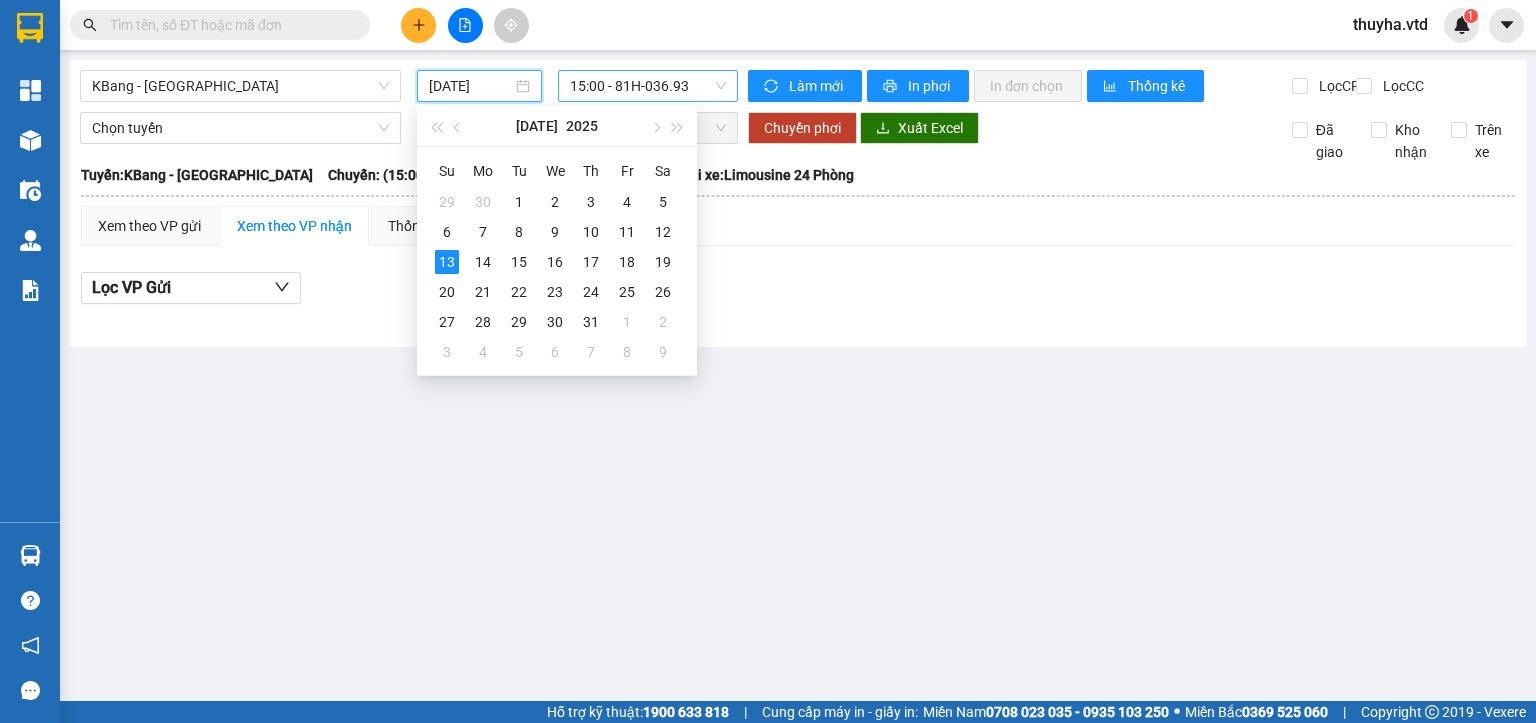 click on "15:00     - 81H-036.93" at bounding box center [648, 86] 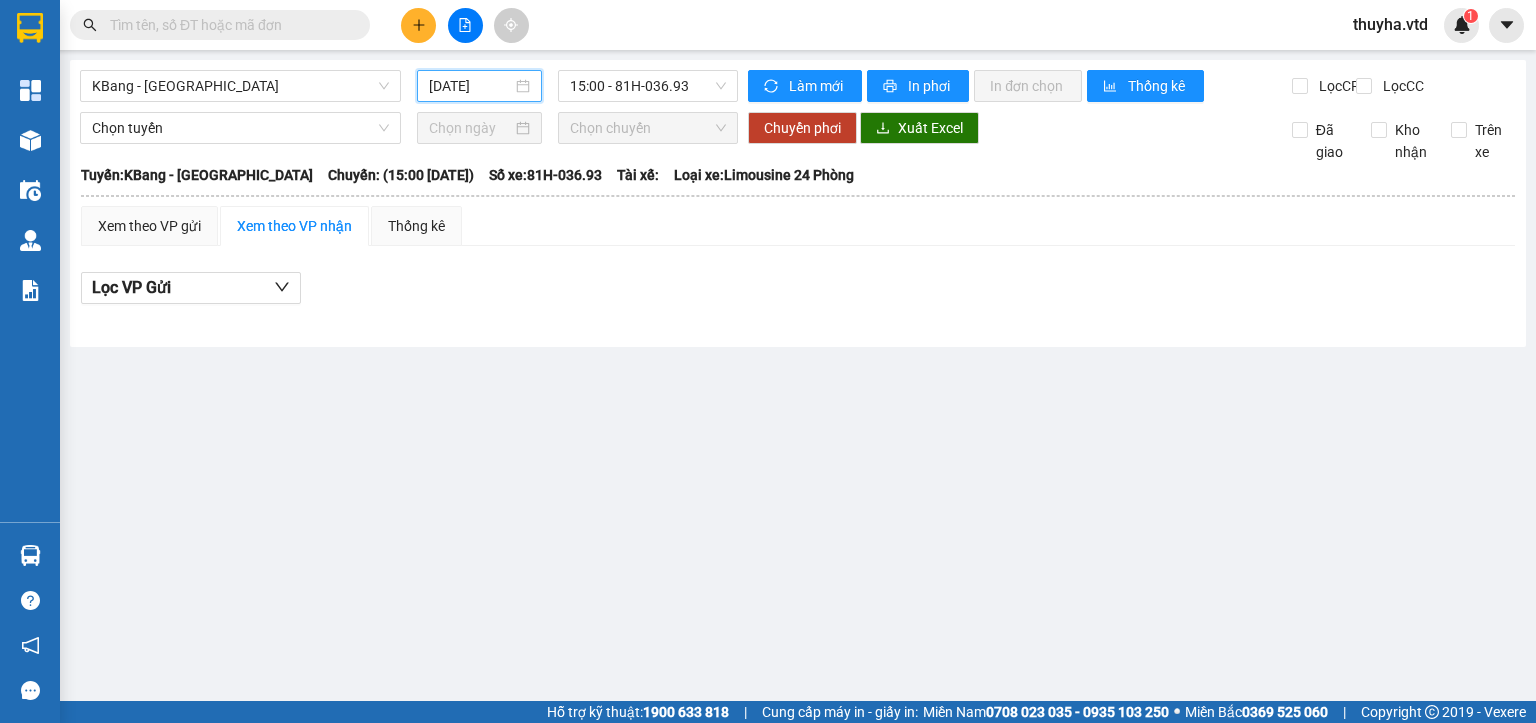 click on "[DATE]" at bounding box center [470, 86] 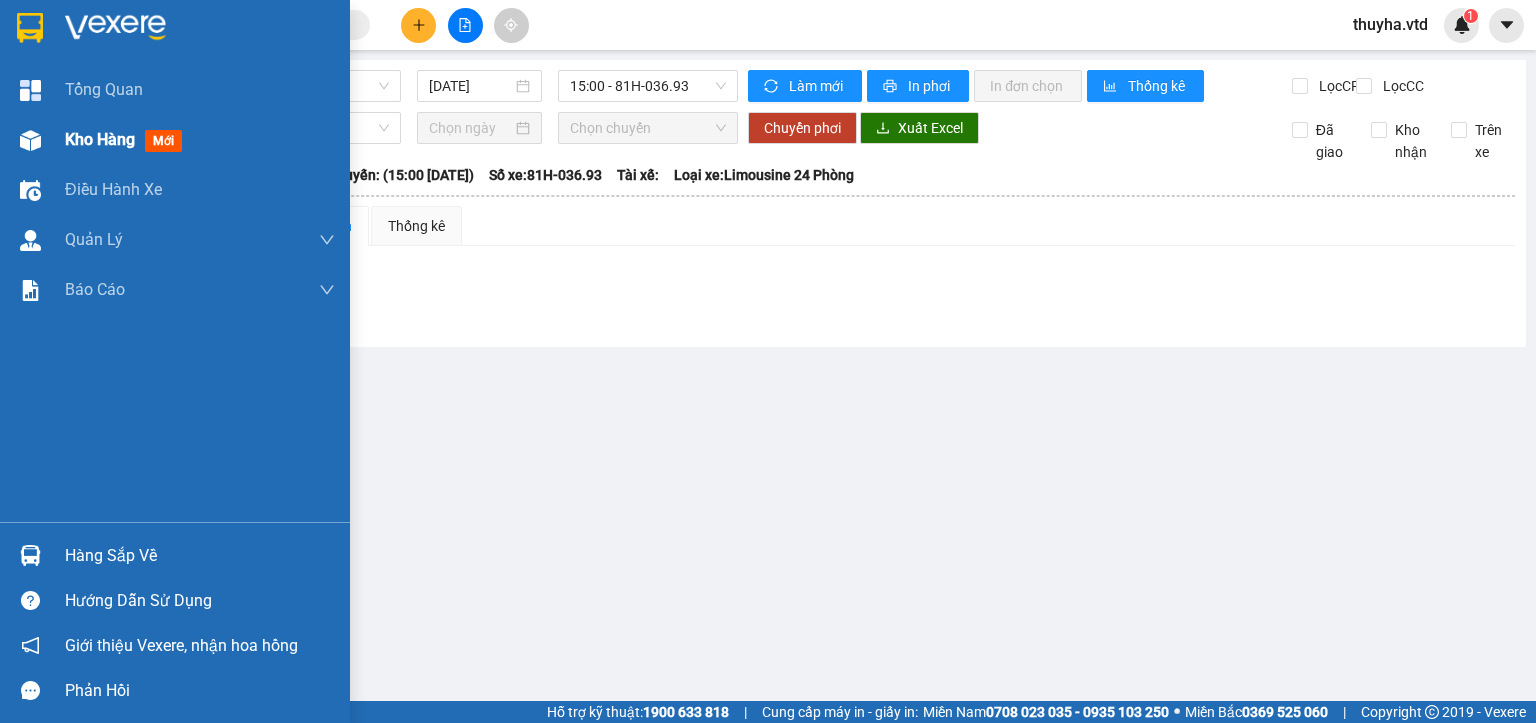 click at bounding box center (30, 140) 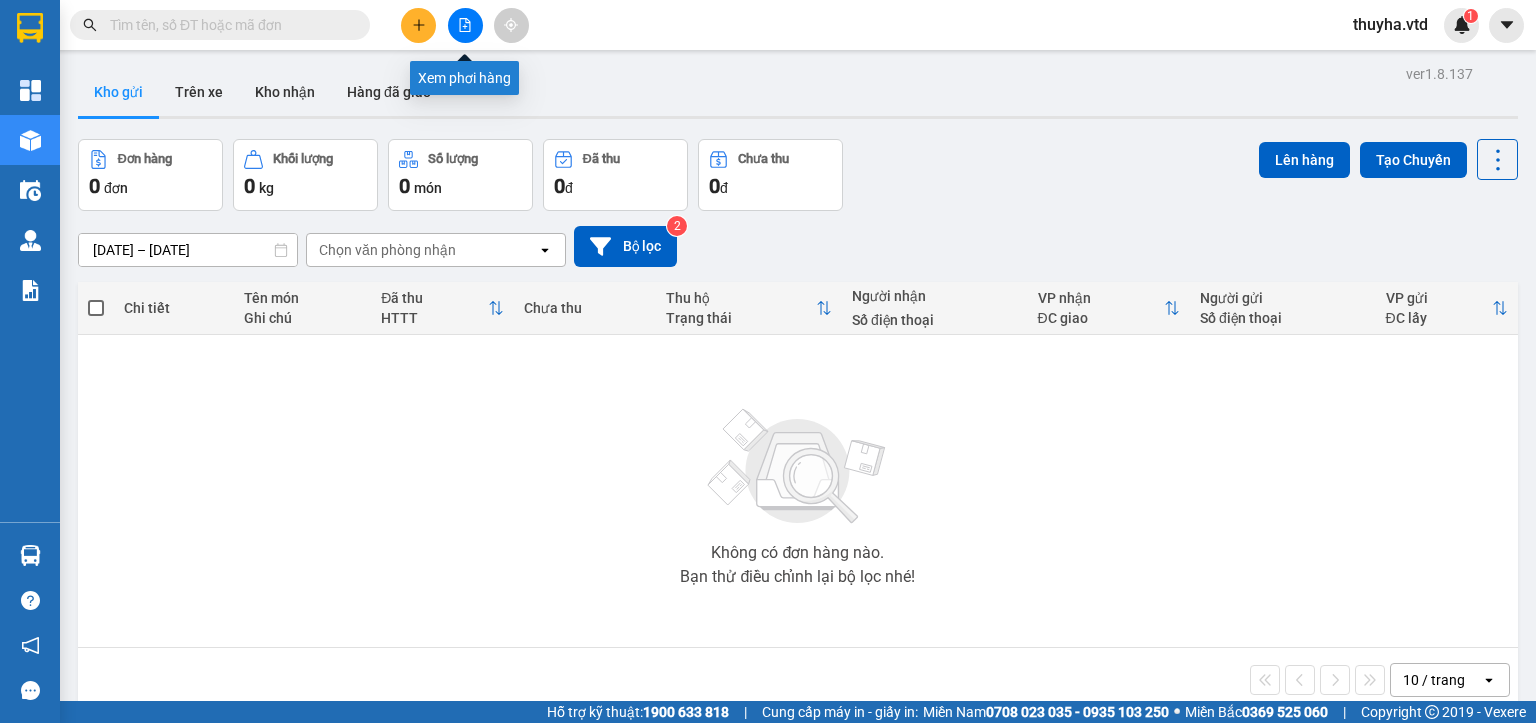 click 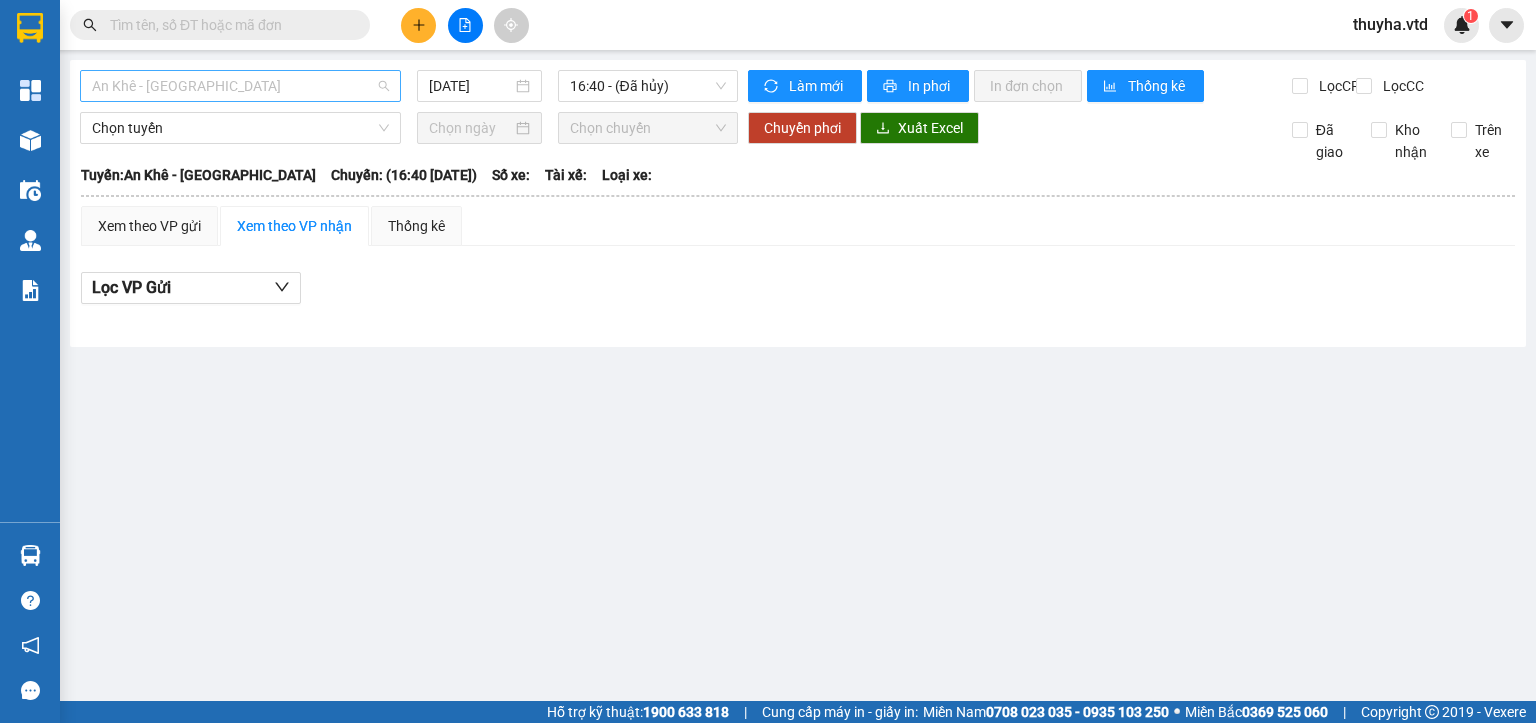 click on "An Khê - [GEOGRAPHIC_DATA]" at bounding box center (240, 86) 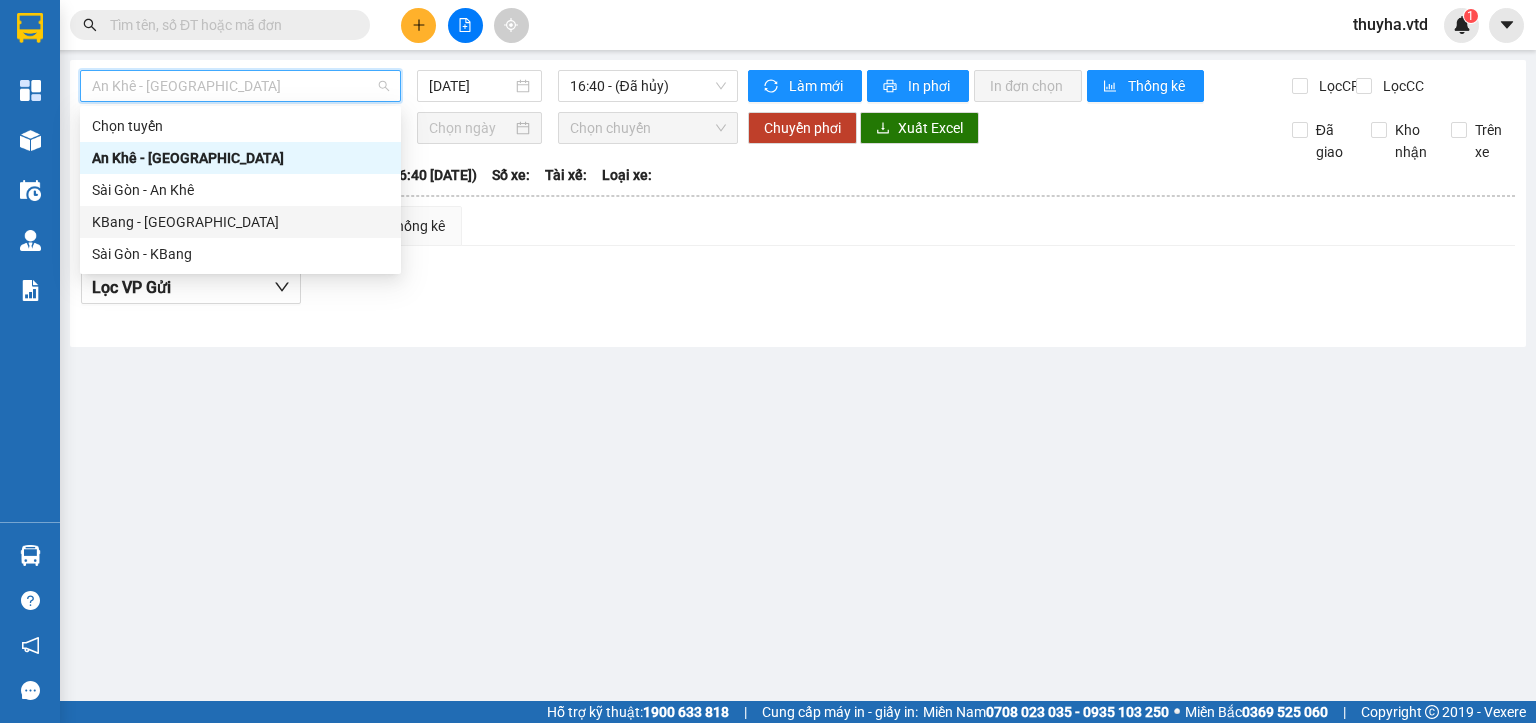 click on "KBang - [GEOGRAPHIC_DATA]" at bounding box center (240, 222) 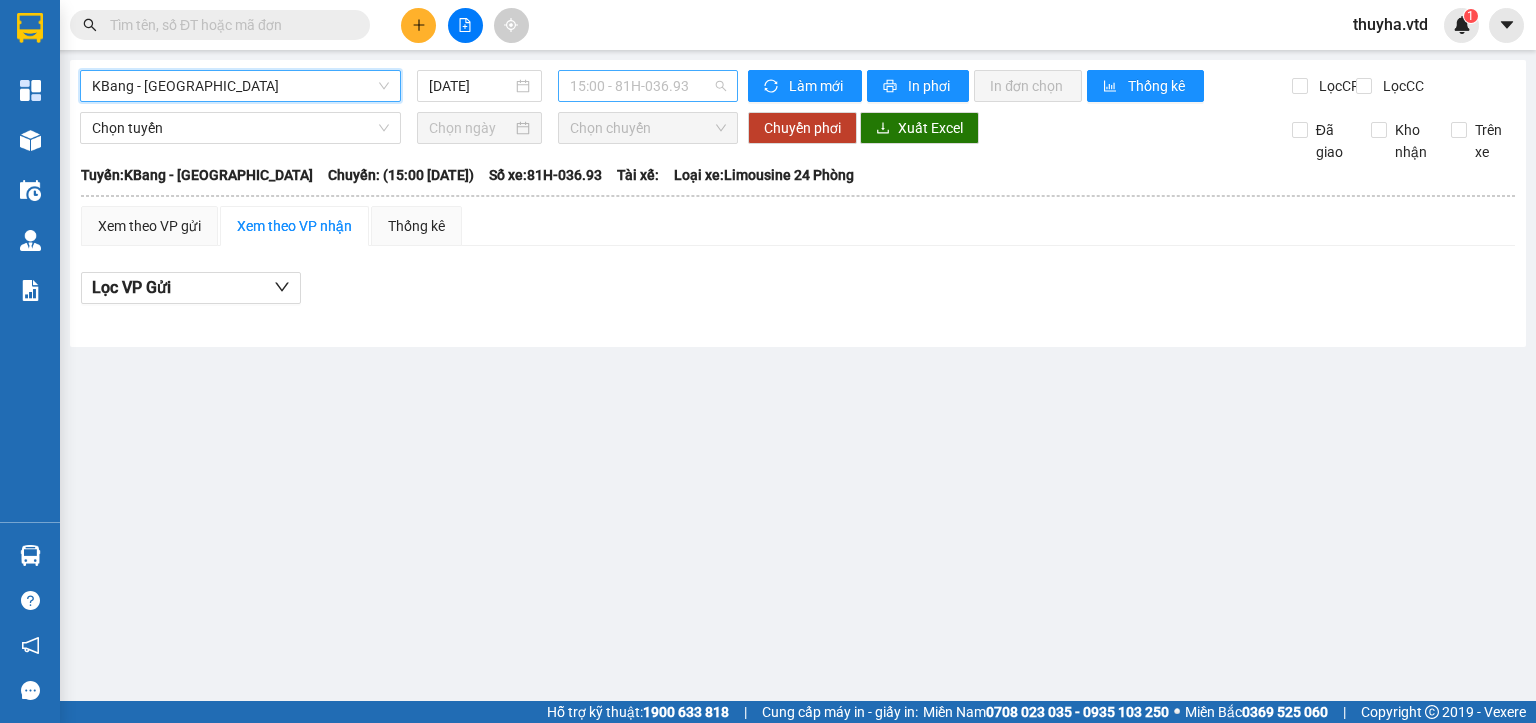 click on "15:00     - 81H-036.93" at bounding box center [648, 86] 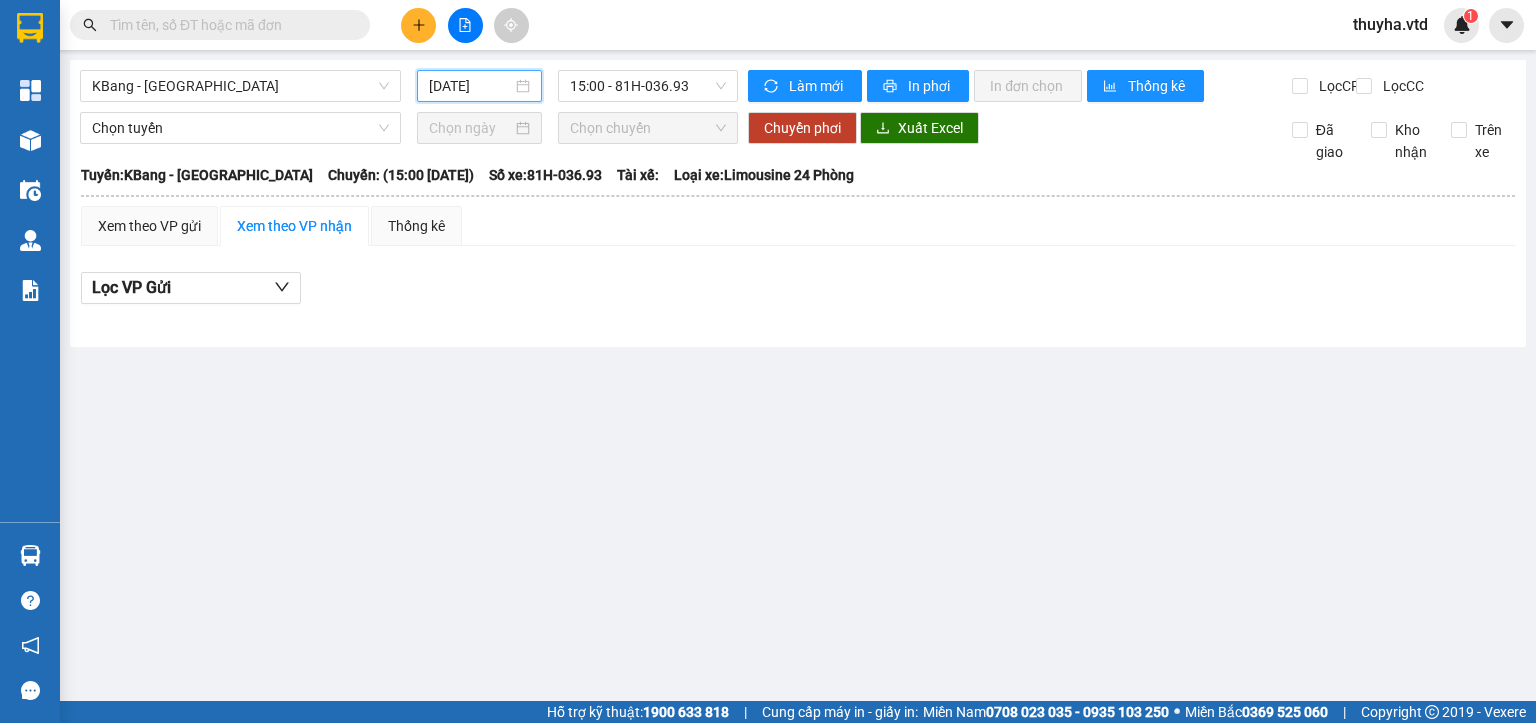 click on "[DATE]" at bounding box center (470, 86) 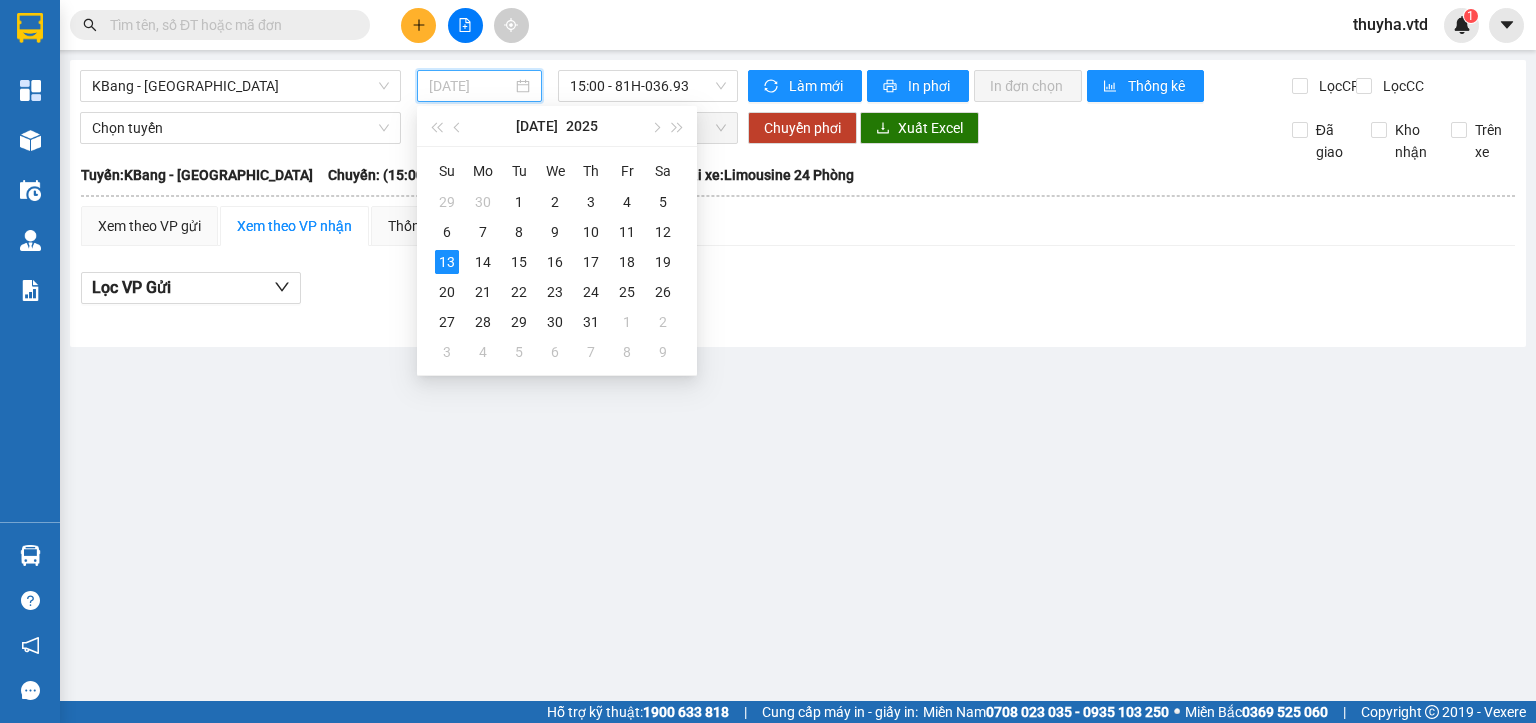 click on "13" at bounding box center [447, 262] 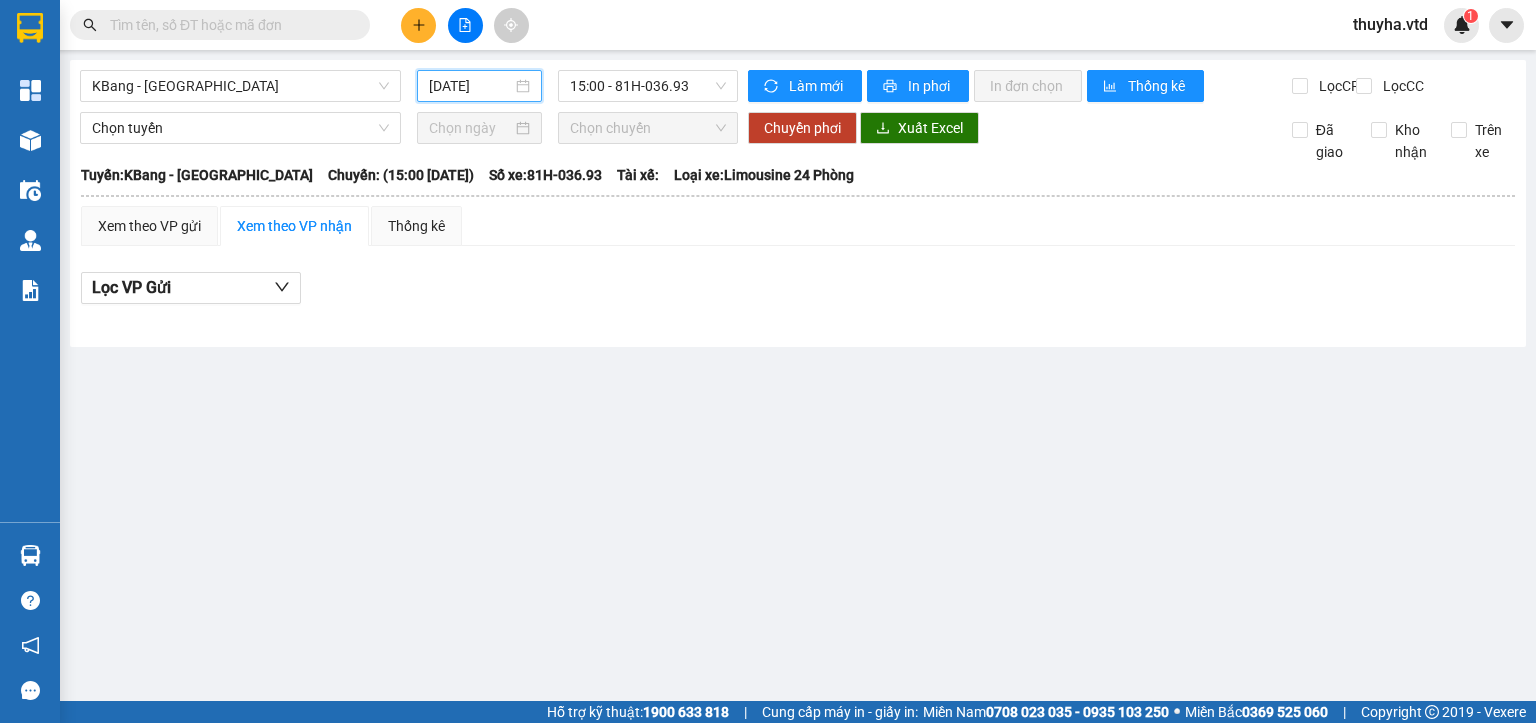 click on "[DATE]" at bounding box center [470, 86] 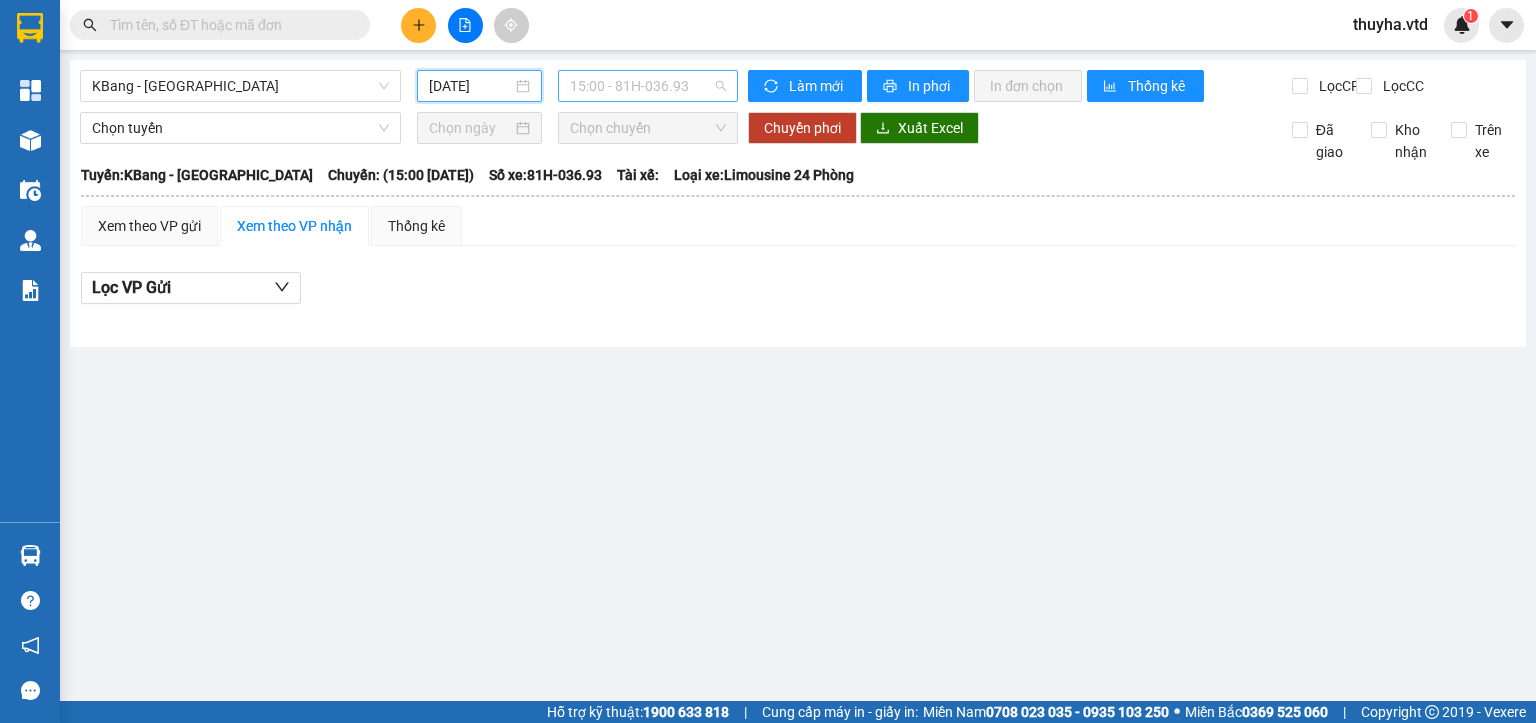 click on "15:00     - 81H-036.93" at bounding box center [648, 86] 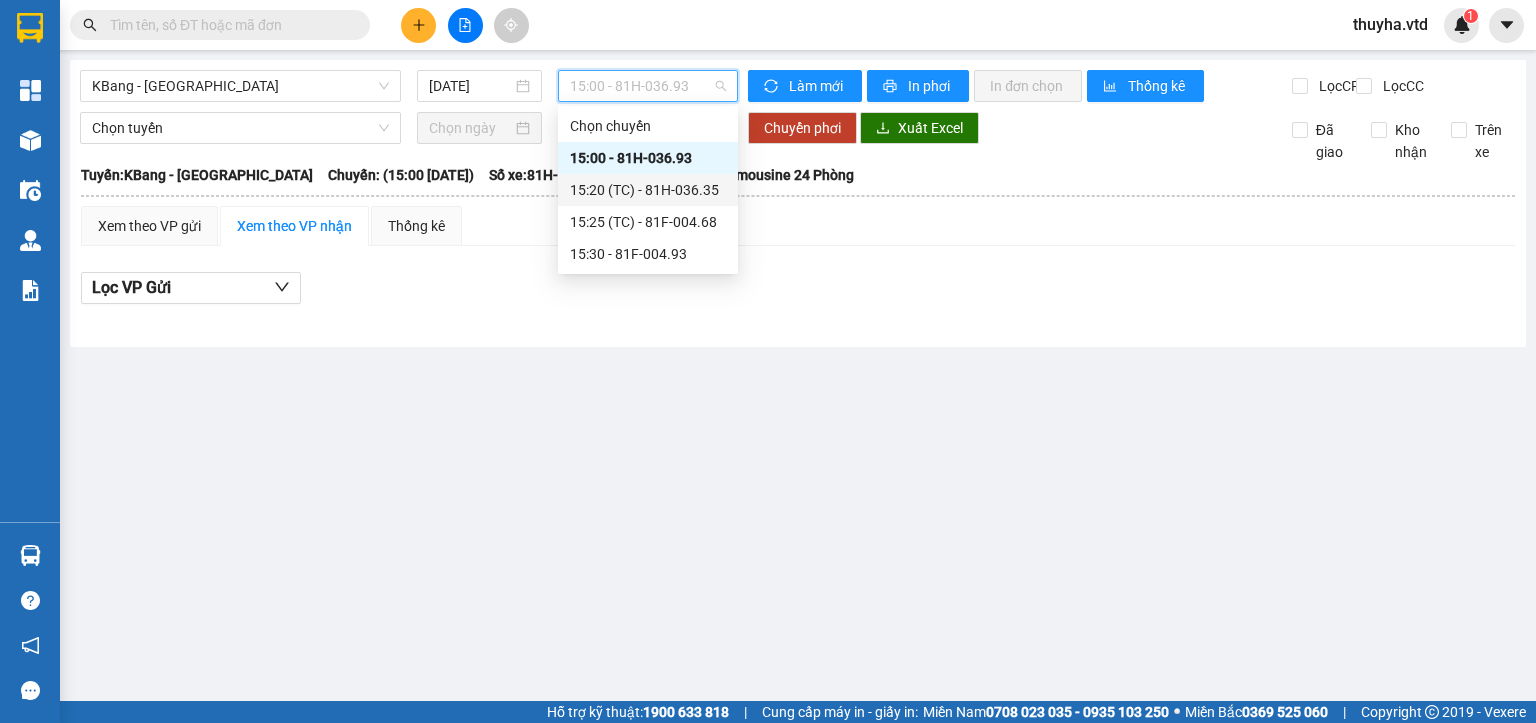 drag, startPoint x: 459, startPoint y: 78, endPoint x: 476, endPoint y: 150, distance: 73.97973 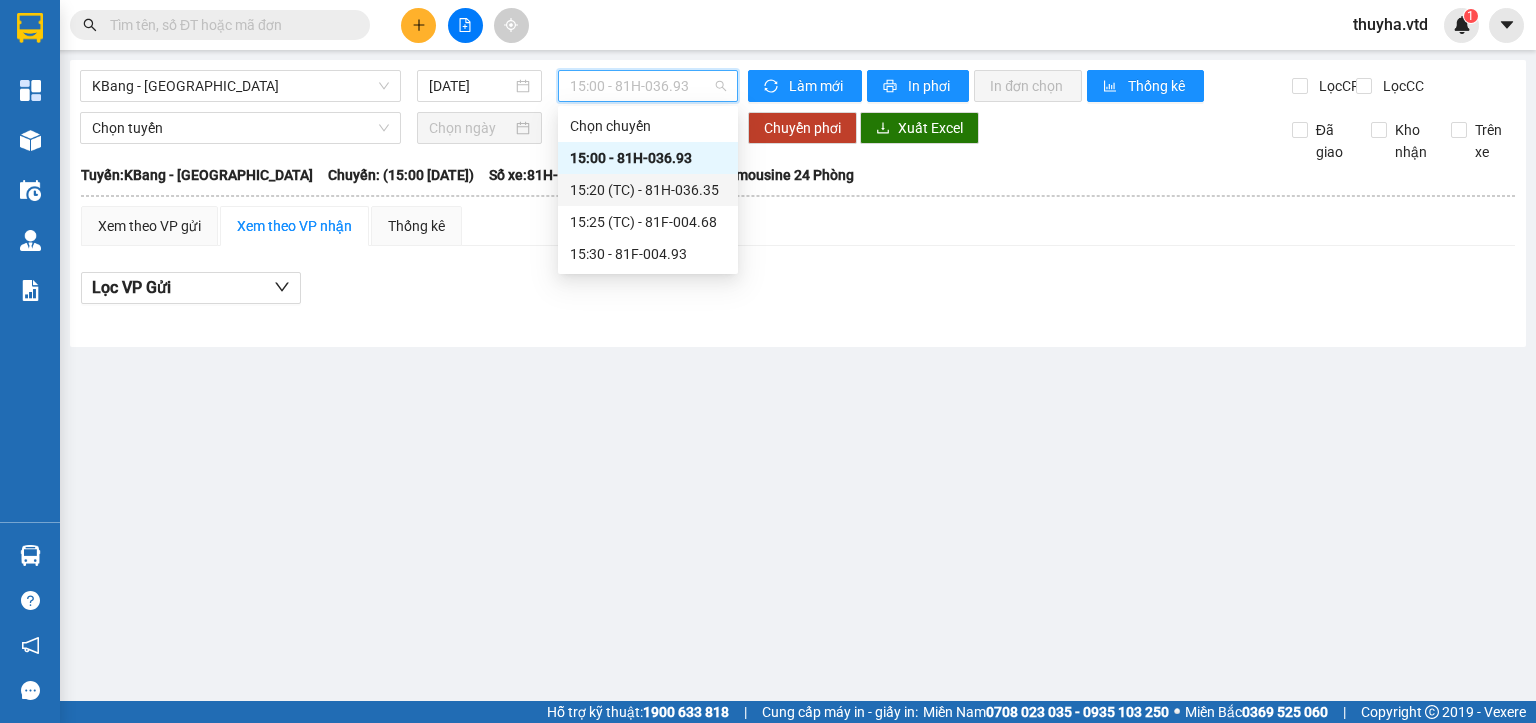 click on "[DATE]" at bounding box center (470, 86) 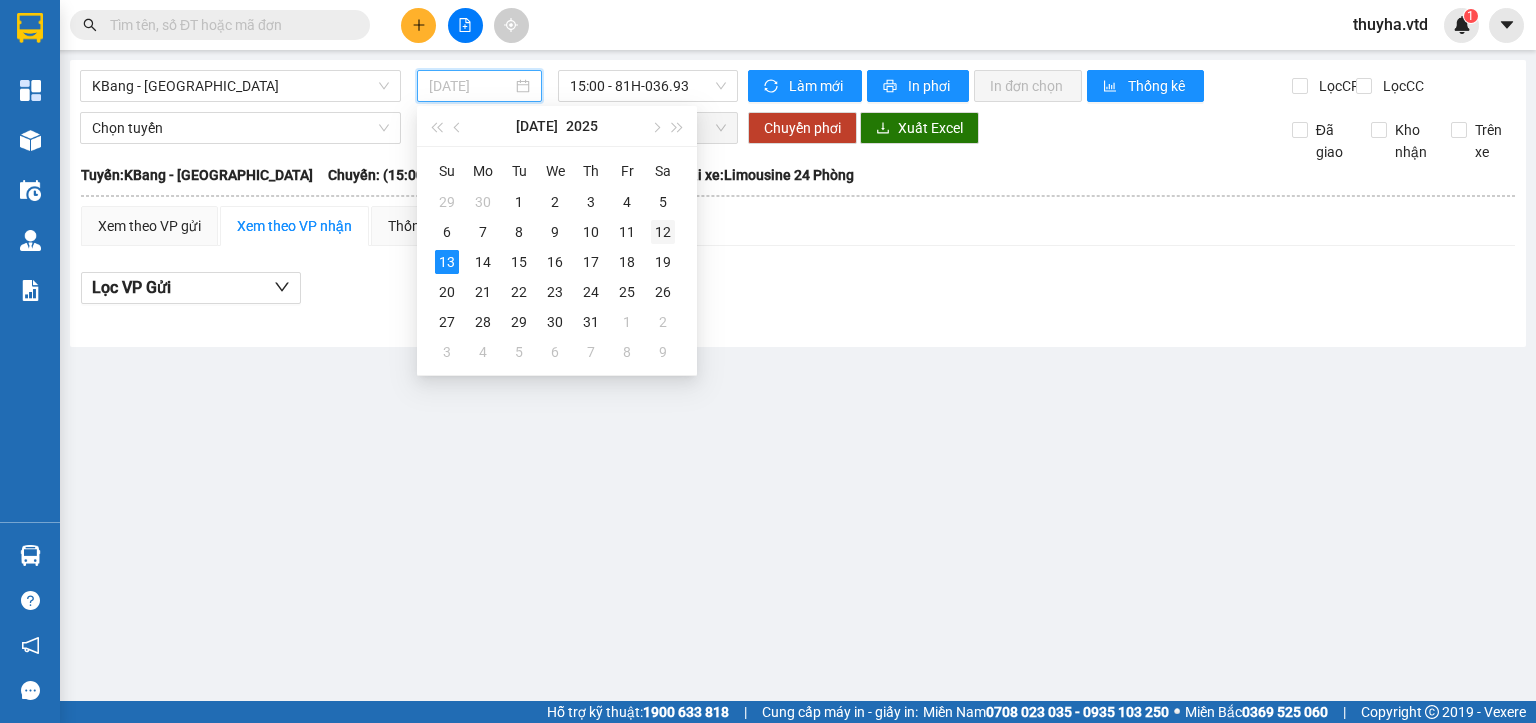 click on "12" at bounding box center [663, 232] 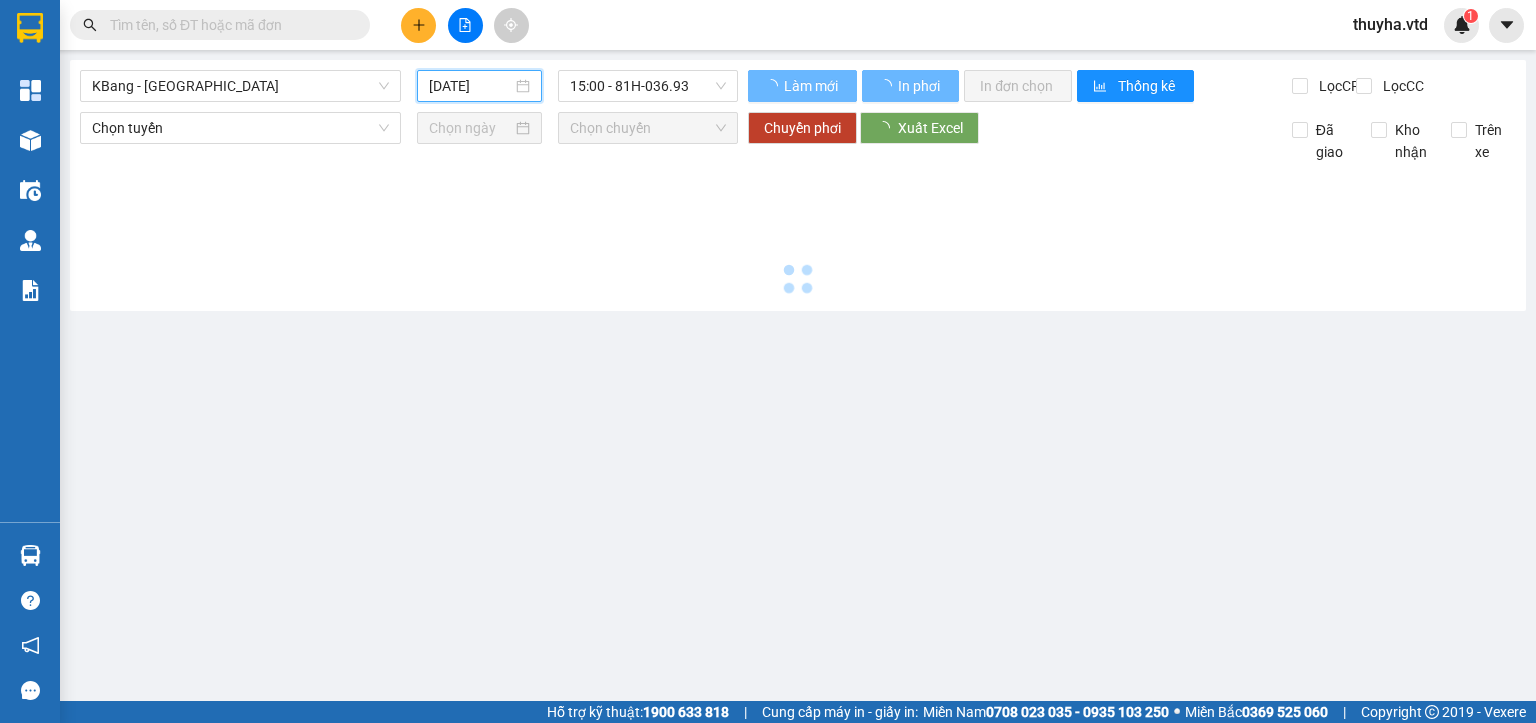 type on "[DATE]" 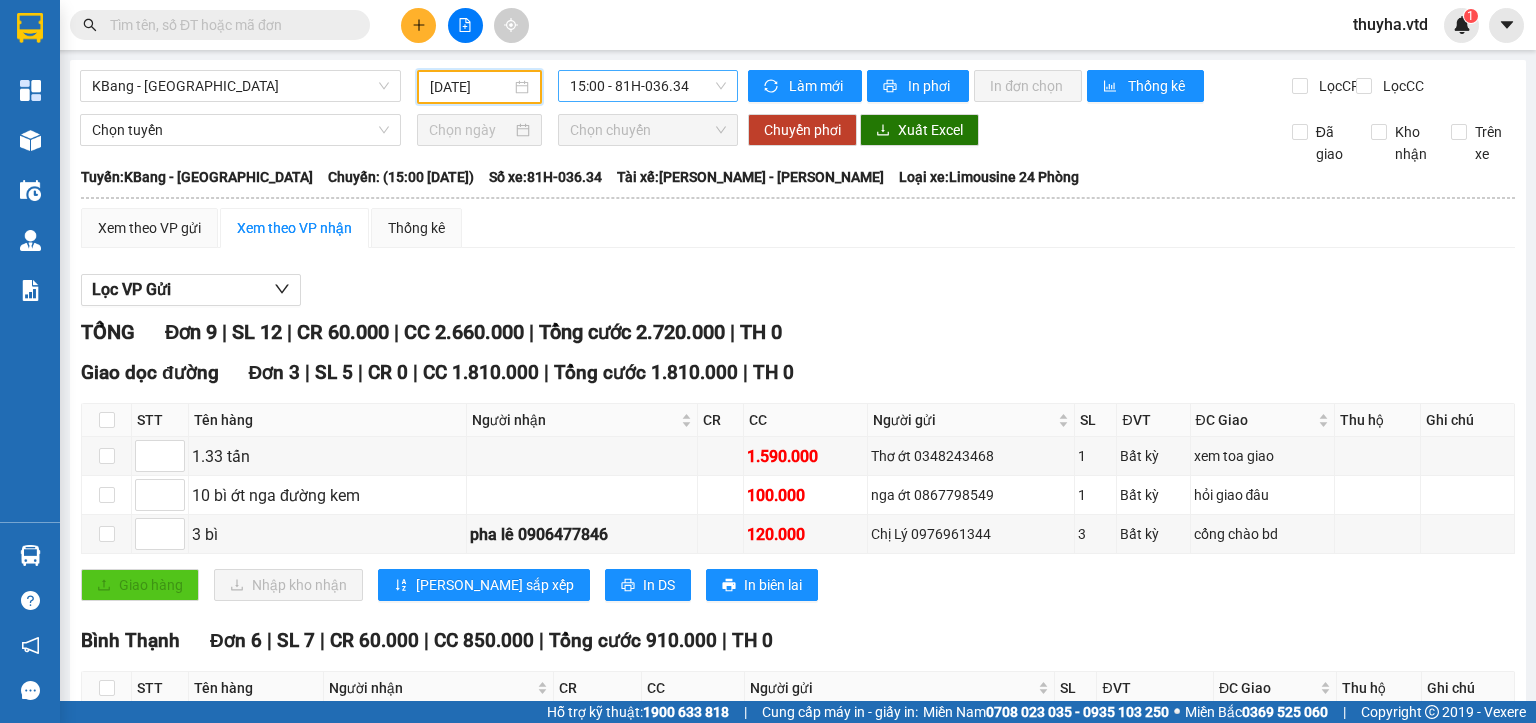 click on "15:00     - 81H-036.34" at bounding box center (648, 86) 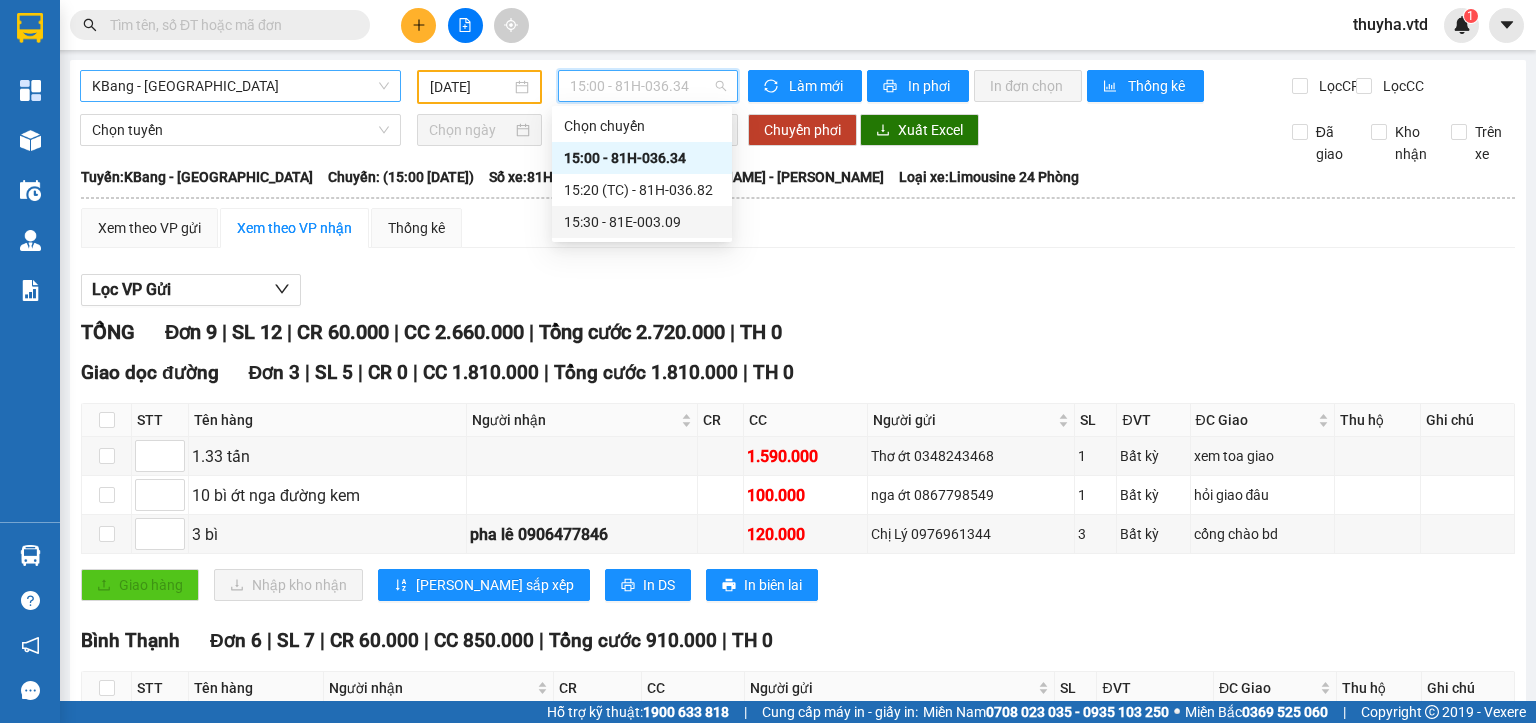 click on "KBang - [GEOGRAPHIC_DATA]" at bounding box center (240, 86) 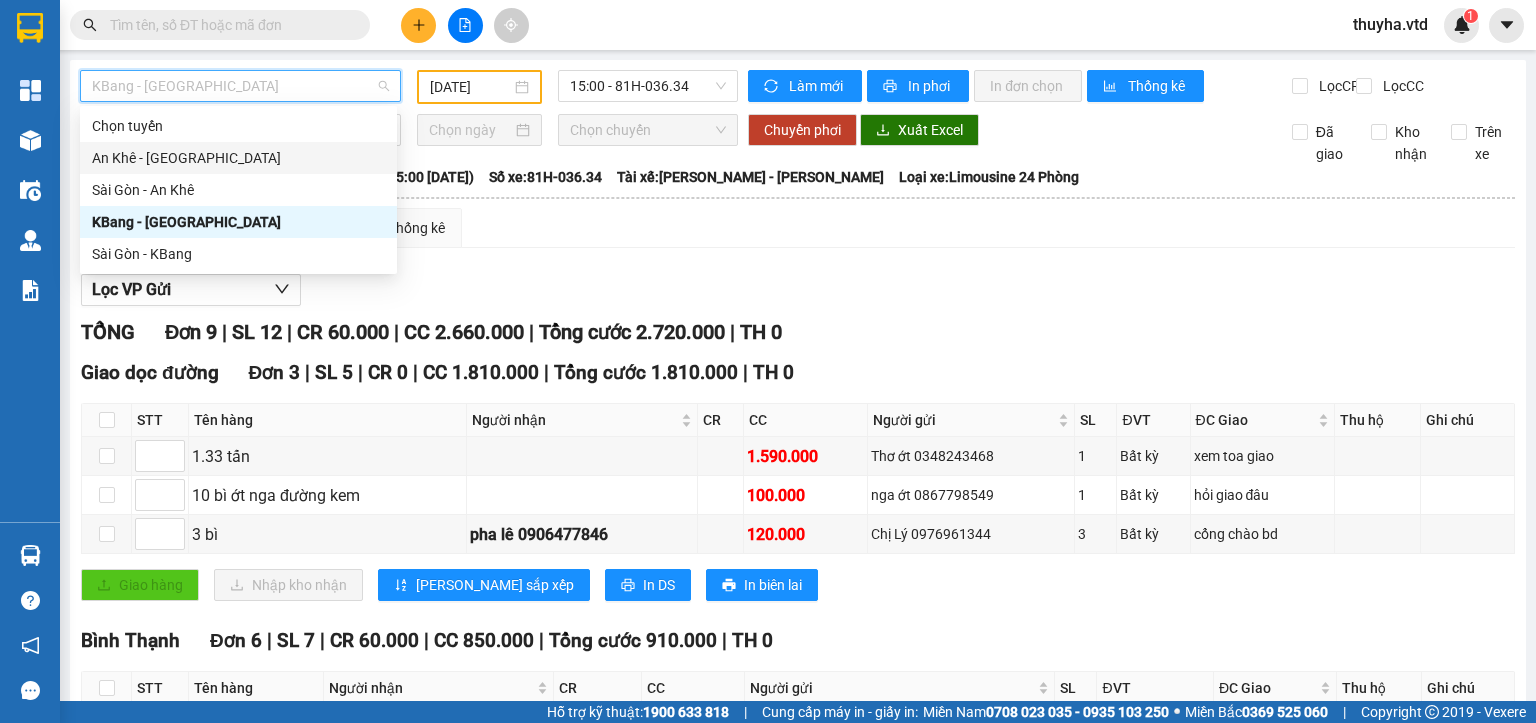 click on "An Khê - [GEOGRAPHIC_DATA]" at bounding box center [238, 158] 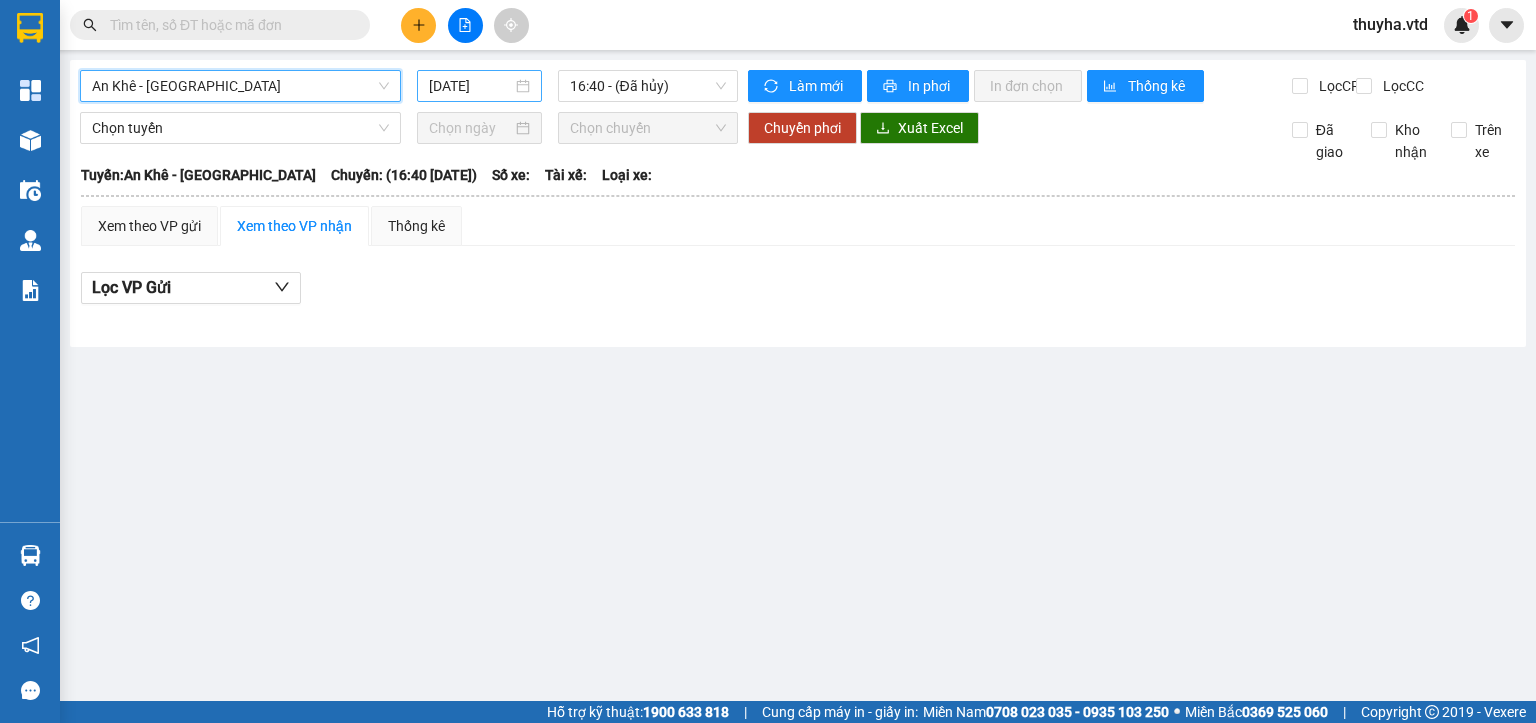 click on "[DATE]" at bounding box center (470, 86) 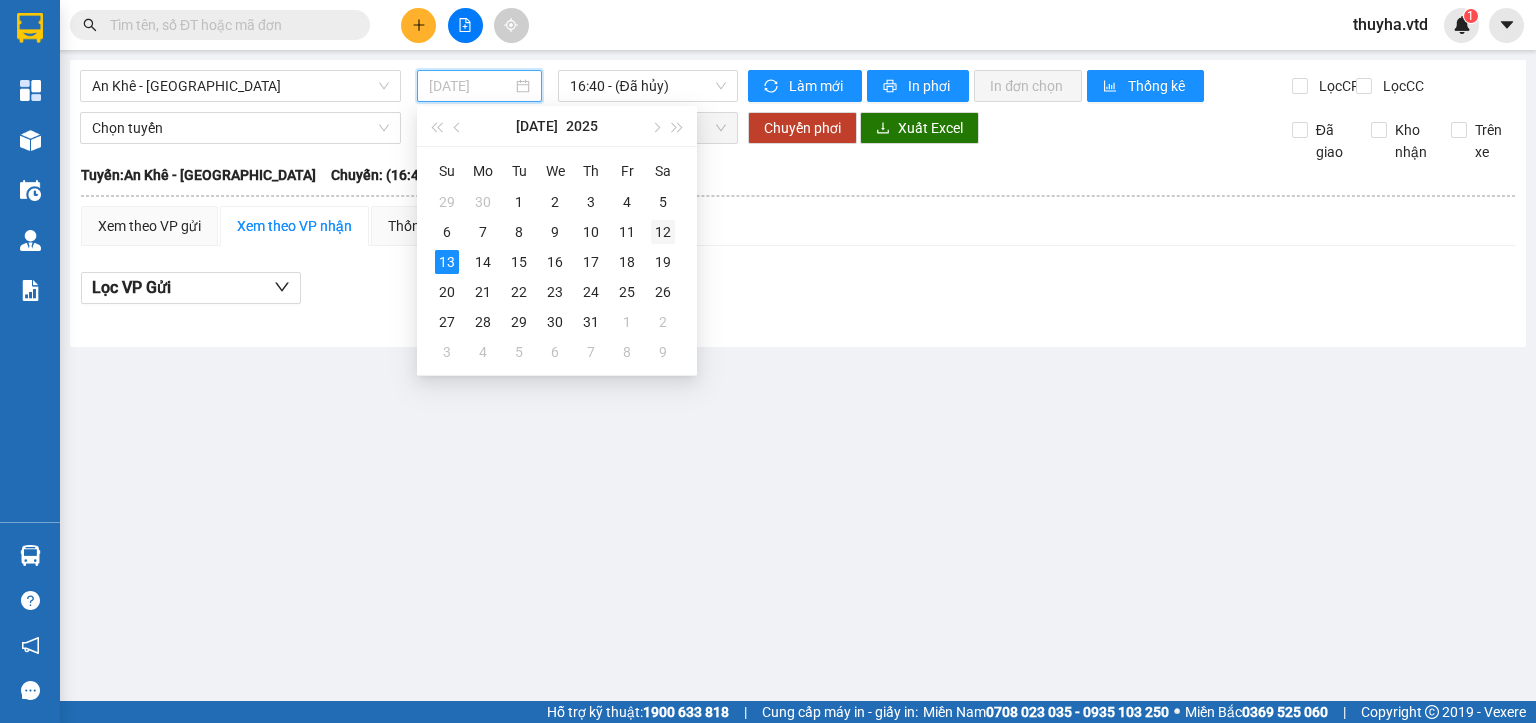 click on "12" at bounding box center (663, 232) 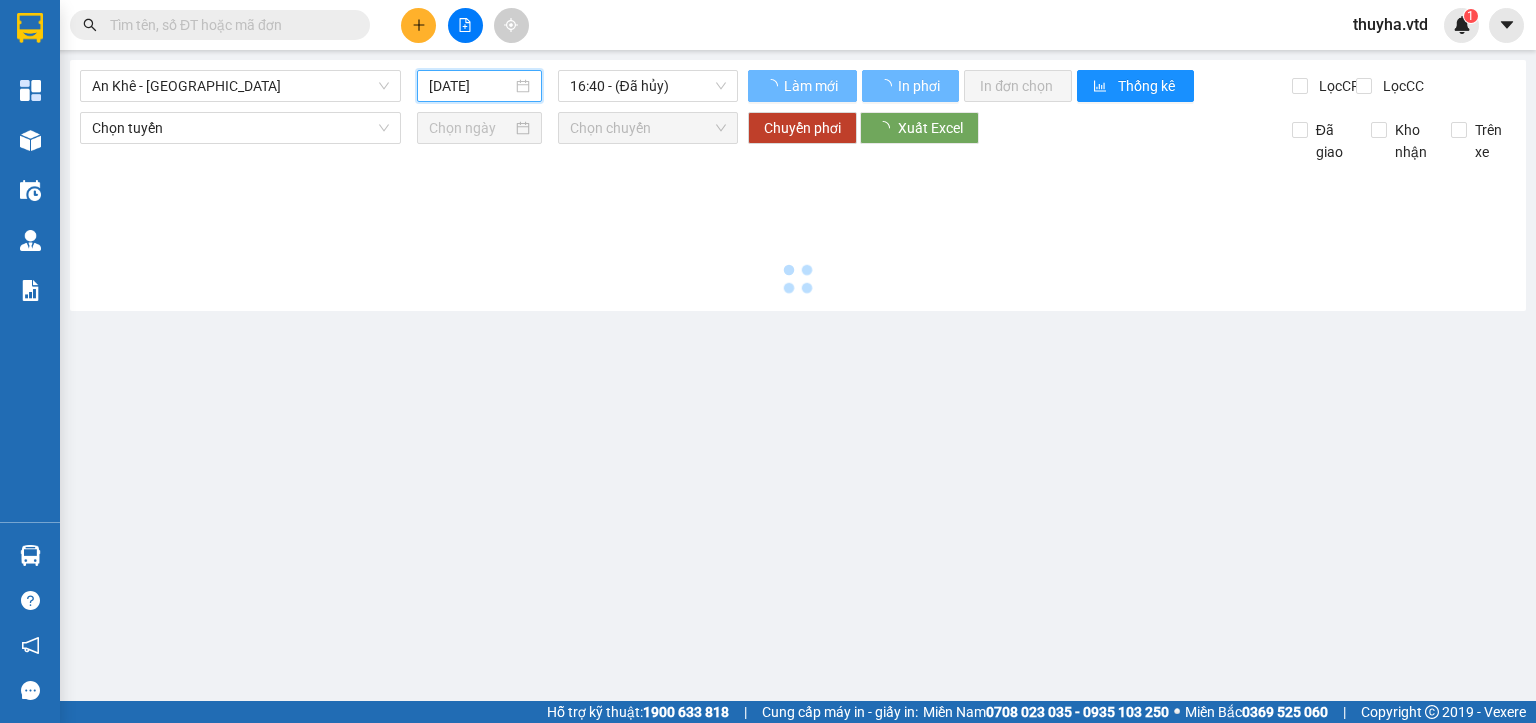 type on "[DATE]" 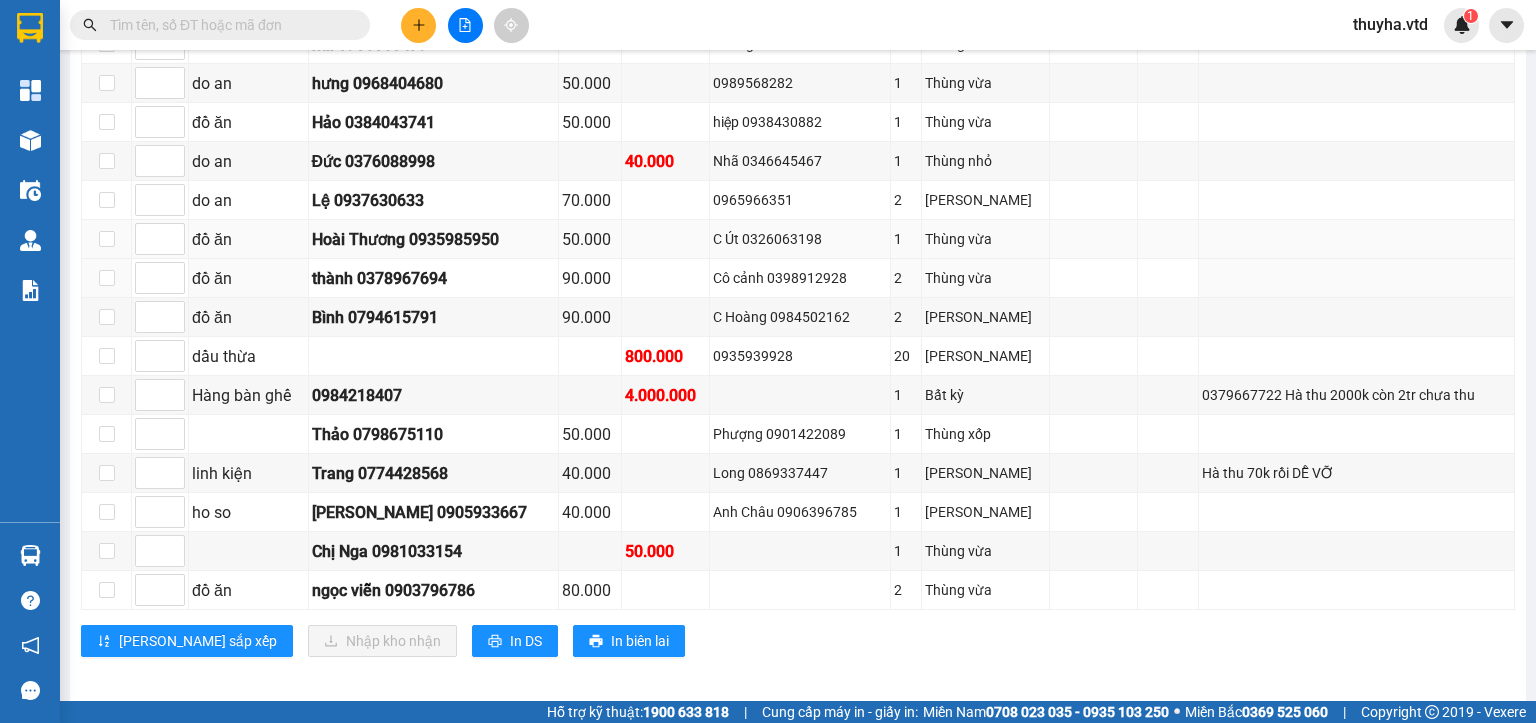 scroll, scrollTop: 694, scrollLeft: 0, axis: vertical 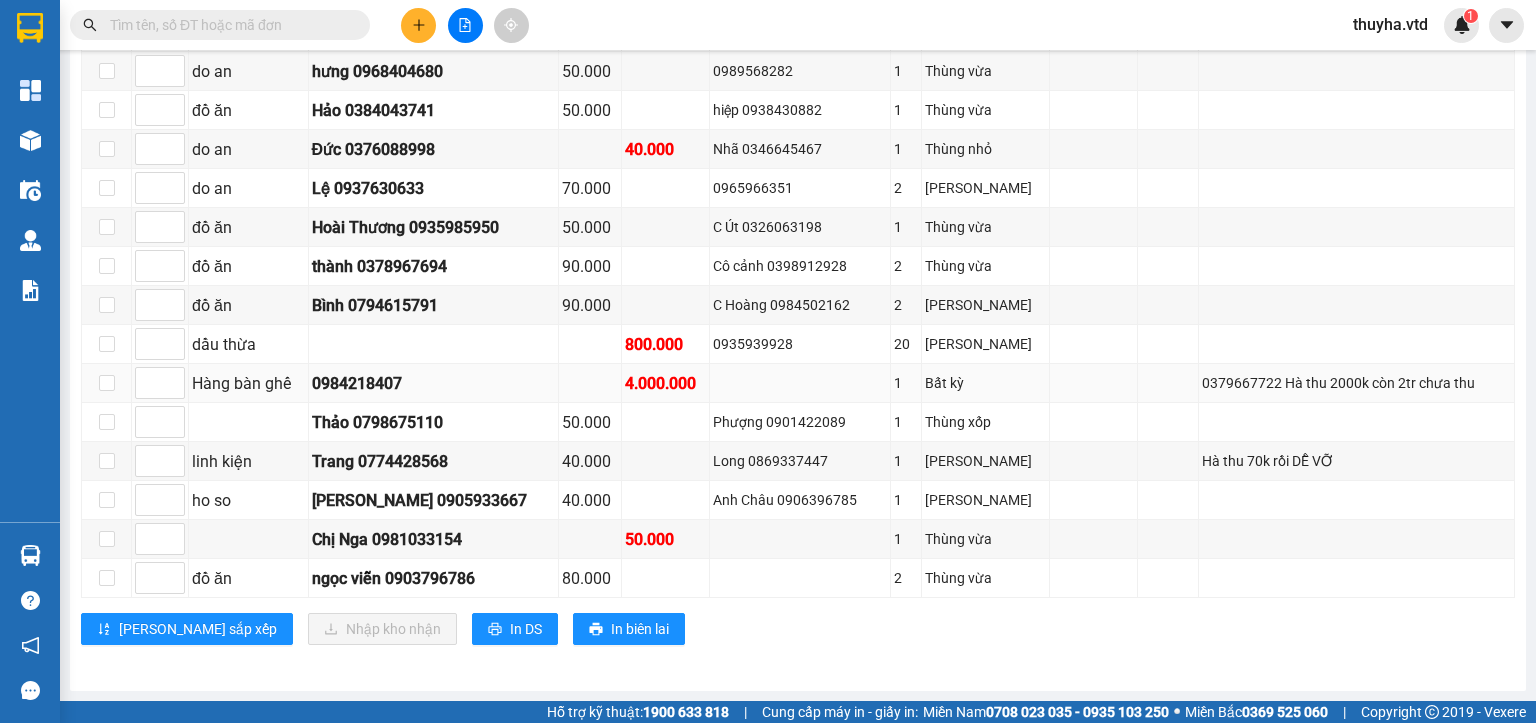 click on "0984218407" at bounding box center [433, 383] 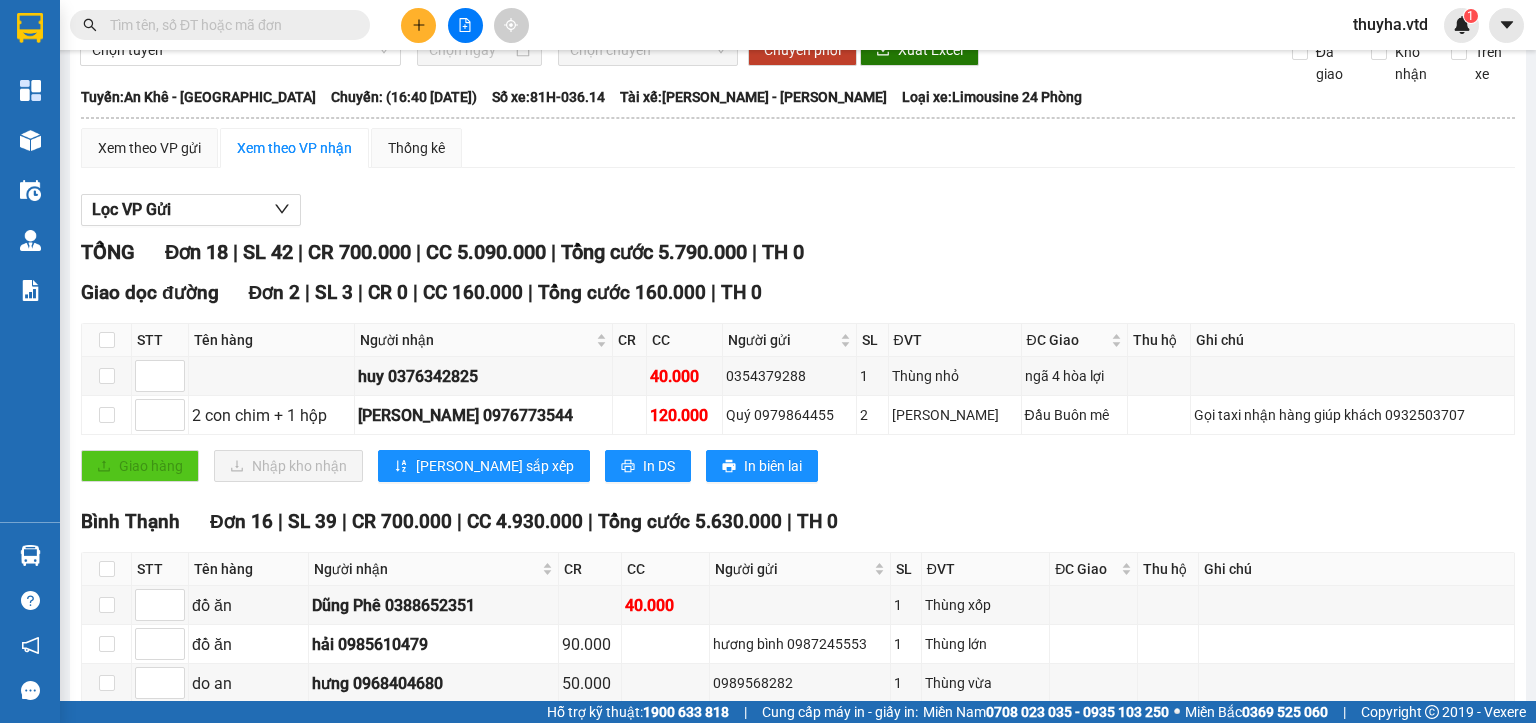 scroll, scrollTop: 0, scrollLeft: 0, axis: both 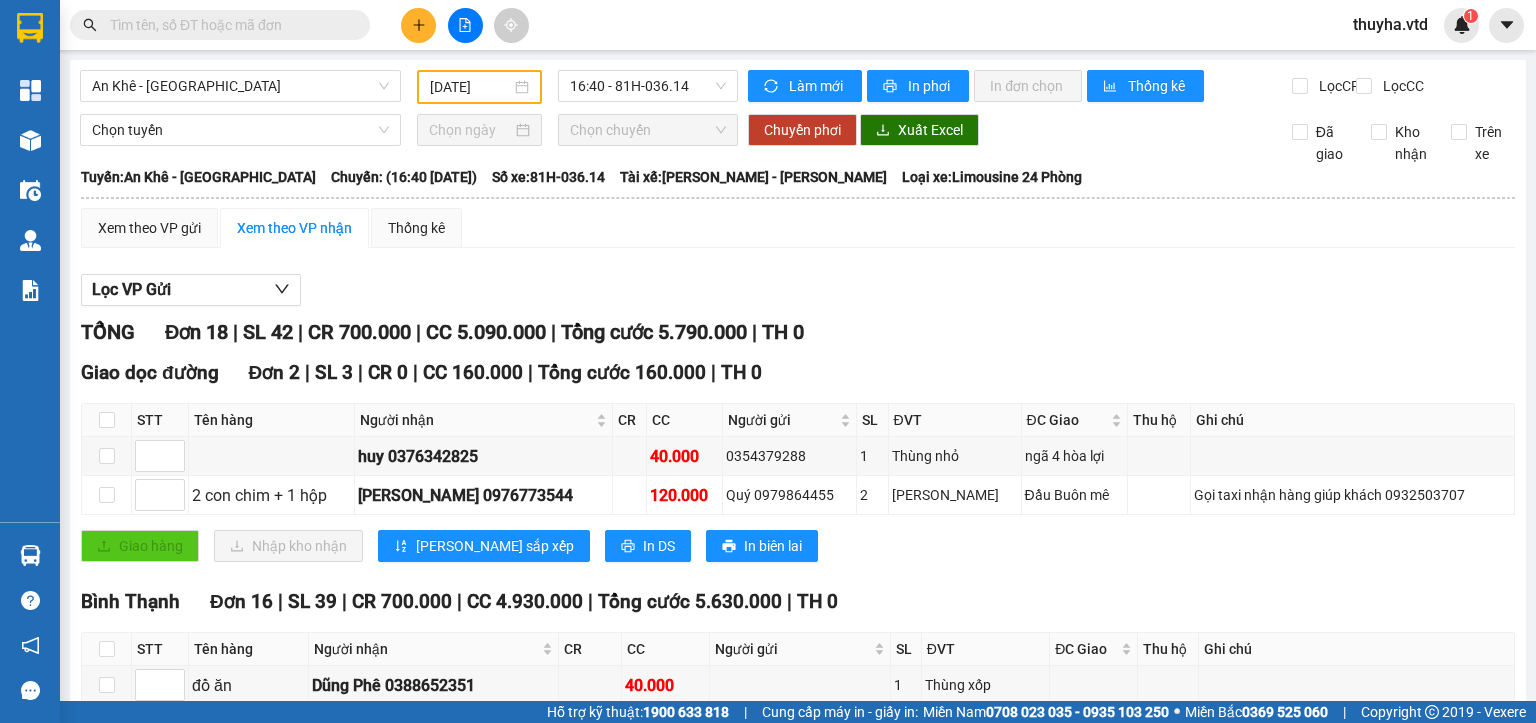 drag, startPoint x: 204, startPoint y: 83, endPoint x: 206, endPoint y: 102, distance: 19.104973 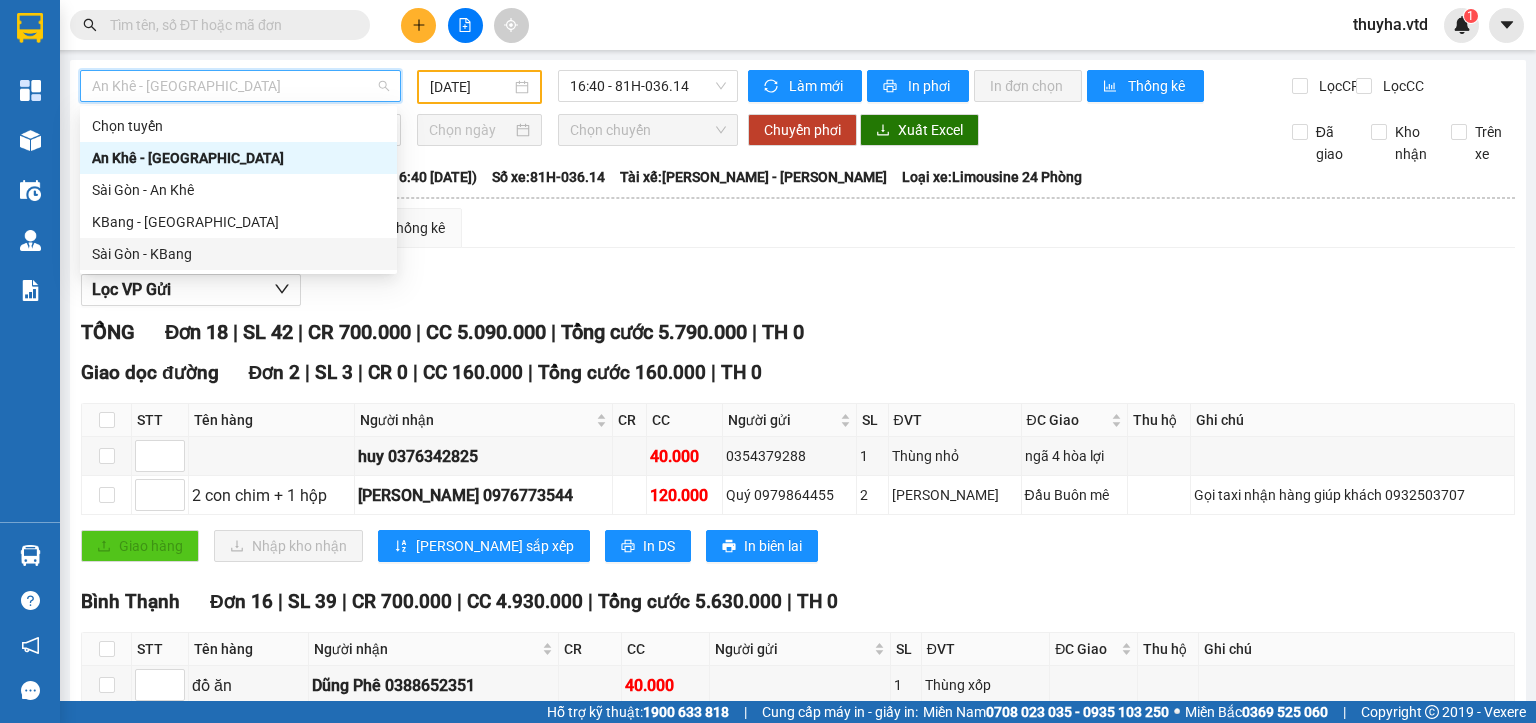 click on "Sài Gòn - KBang" at bounding box center (238, 254) 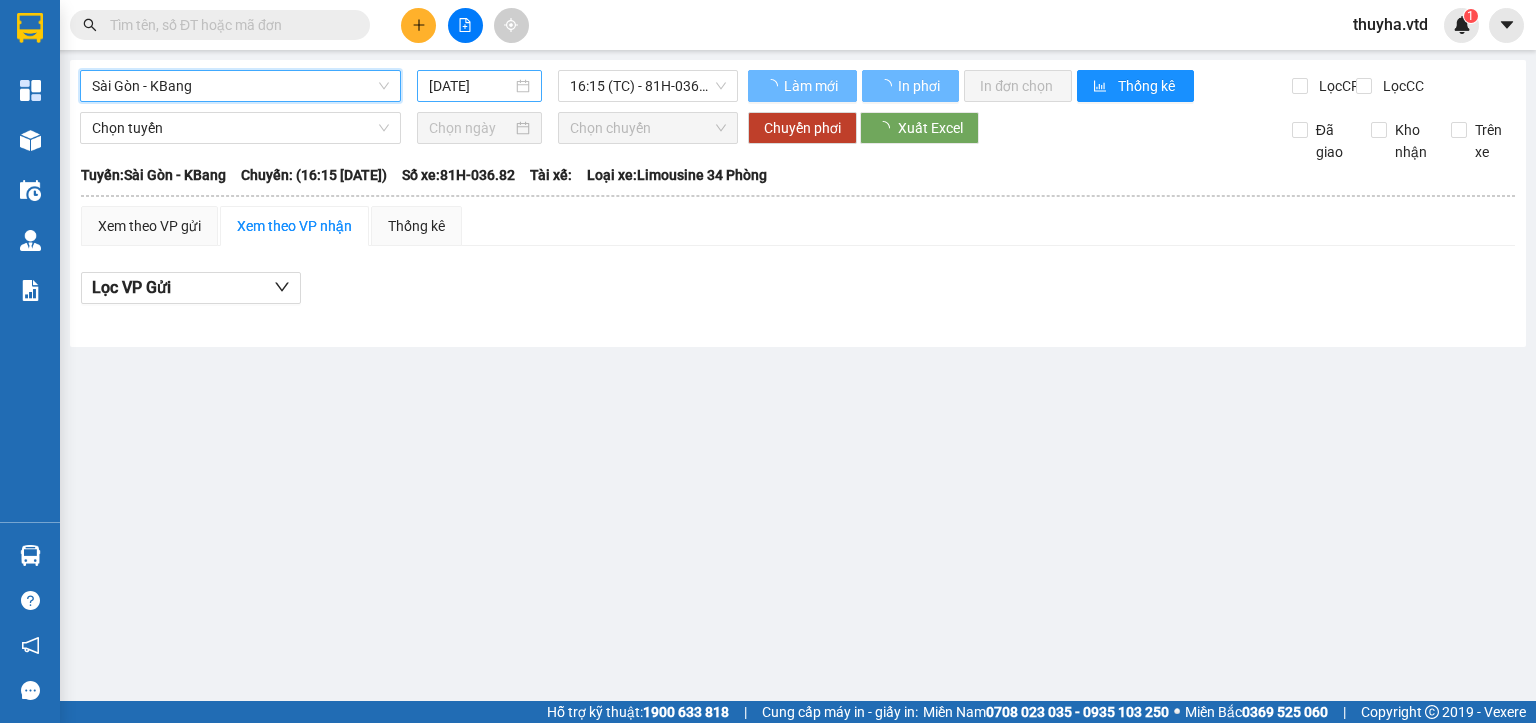 click on "[DATE]" at bounding box center (470, 86) 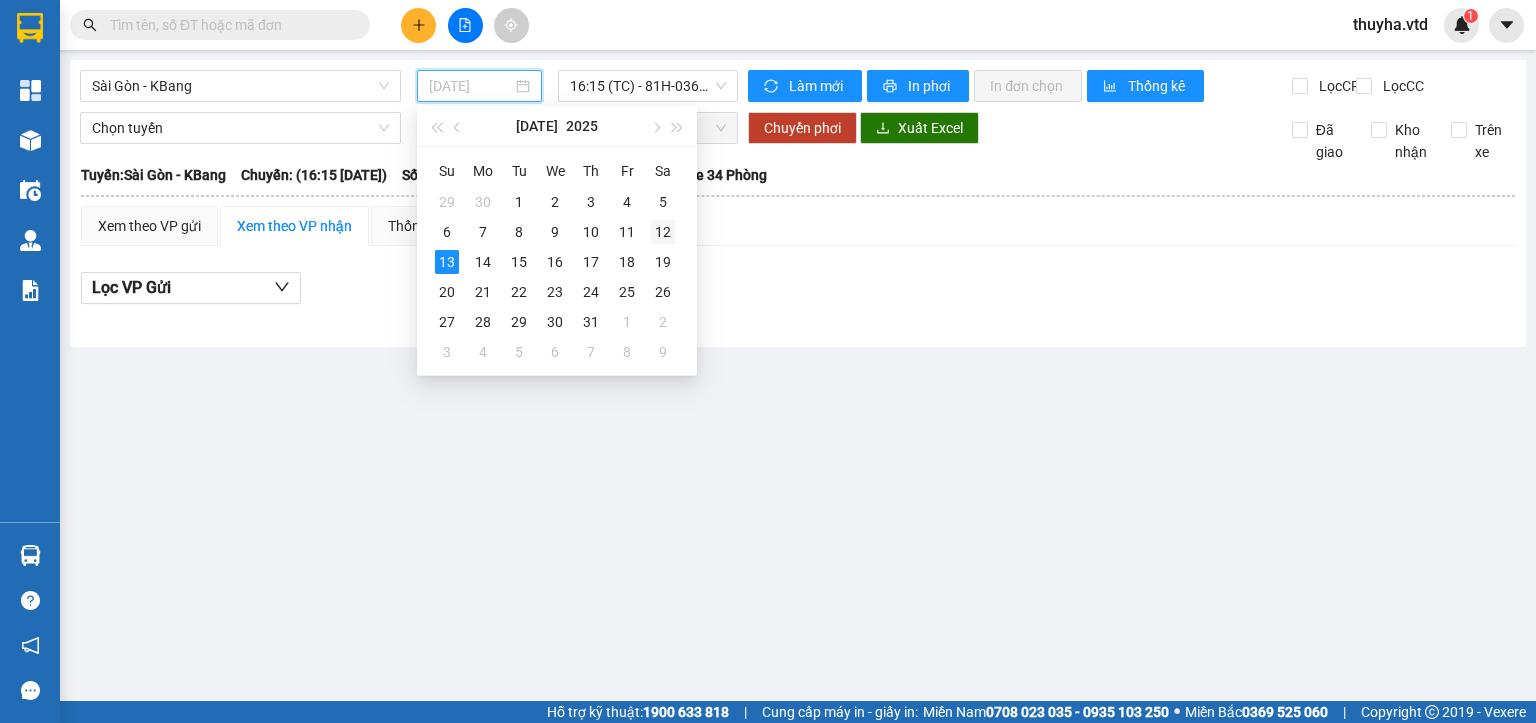 click on "12" at bounding box center [663, 232] 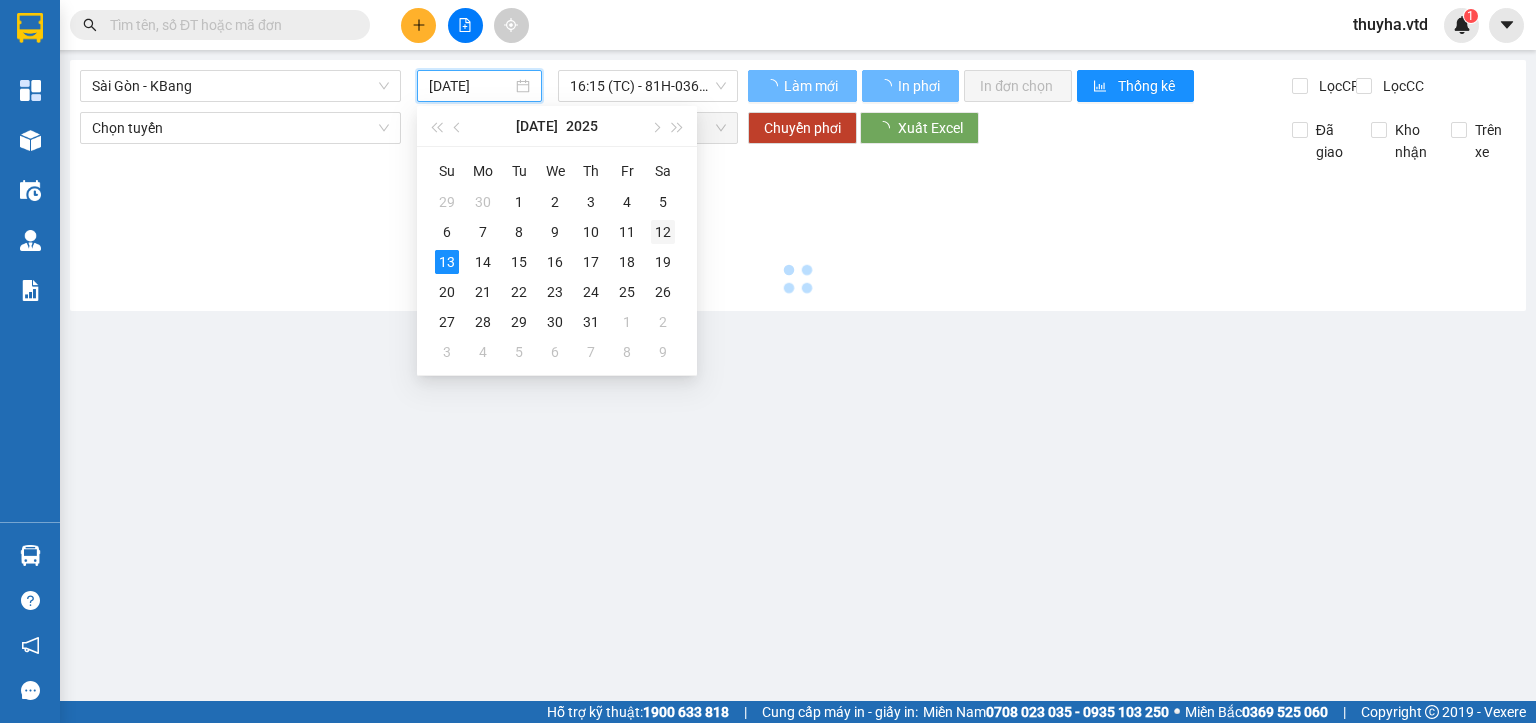 type on "[DATE]" 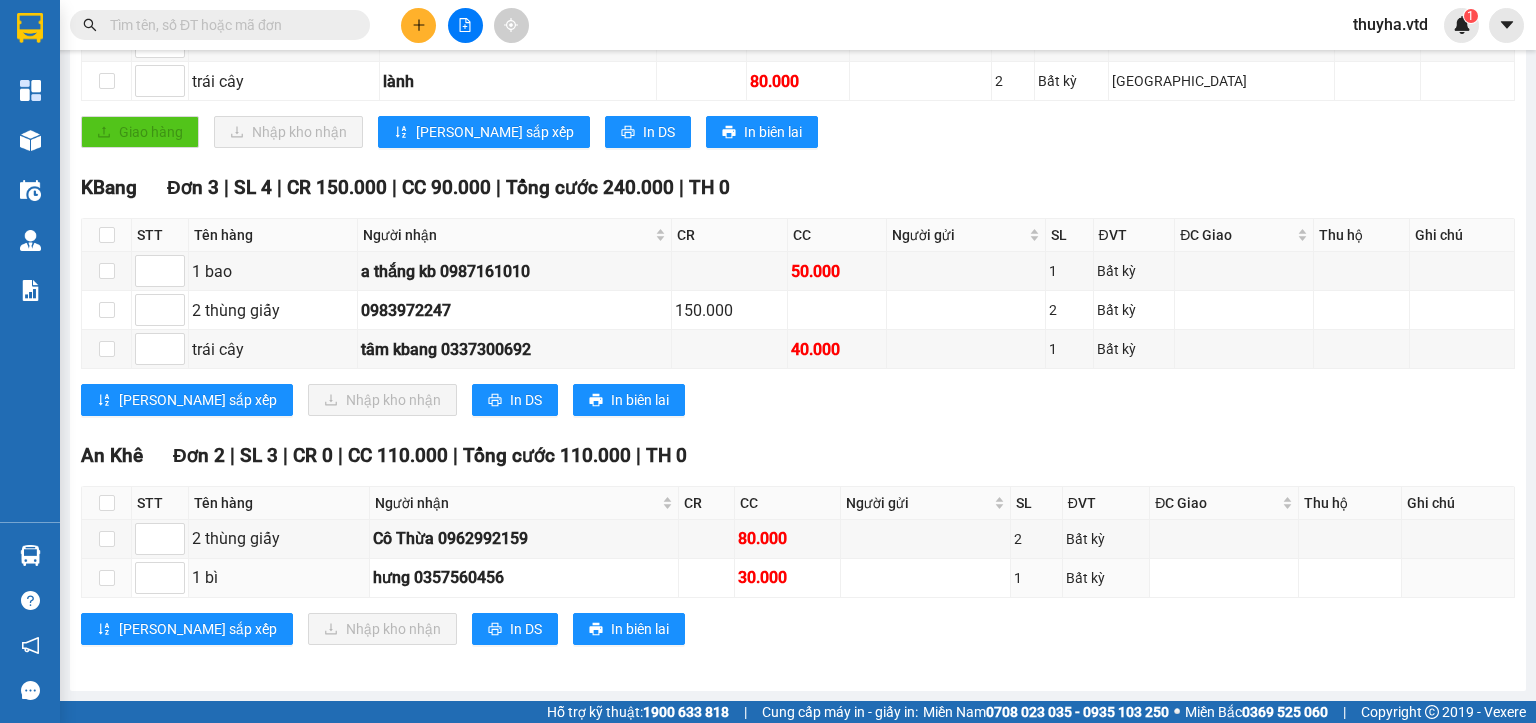 scroll, scrollTop: 0, scrollLeft: 0, axis: both 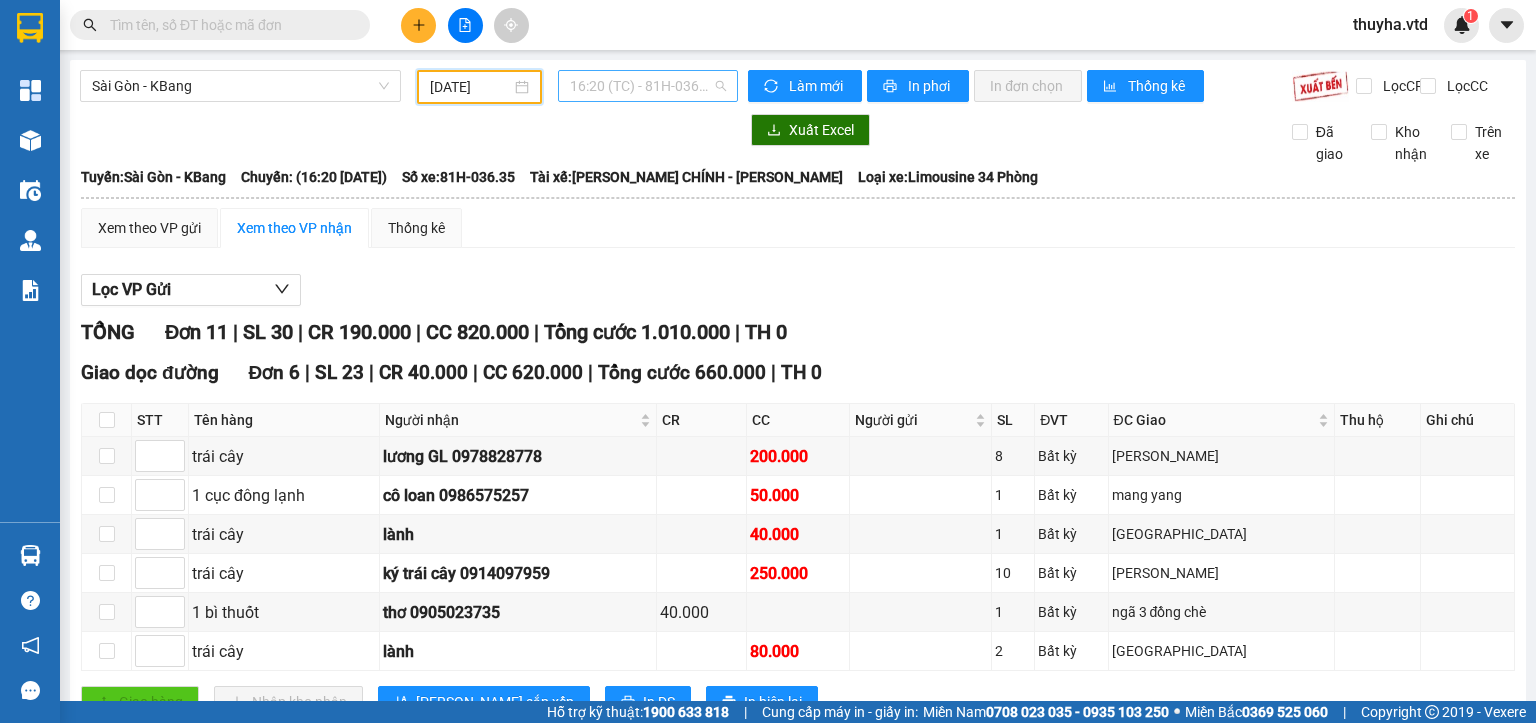 click on "16:20   (TC)   - 81H-036.35" at bounding box center (648, 86) 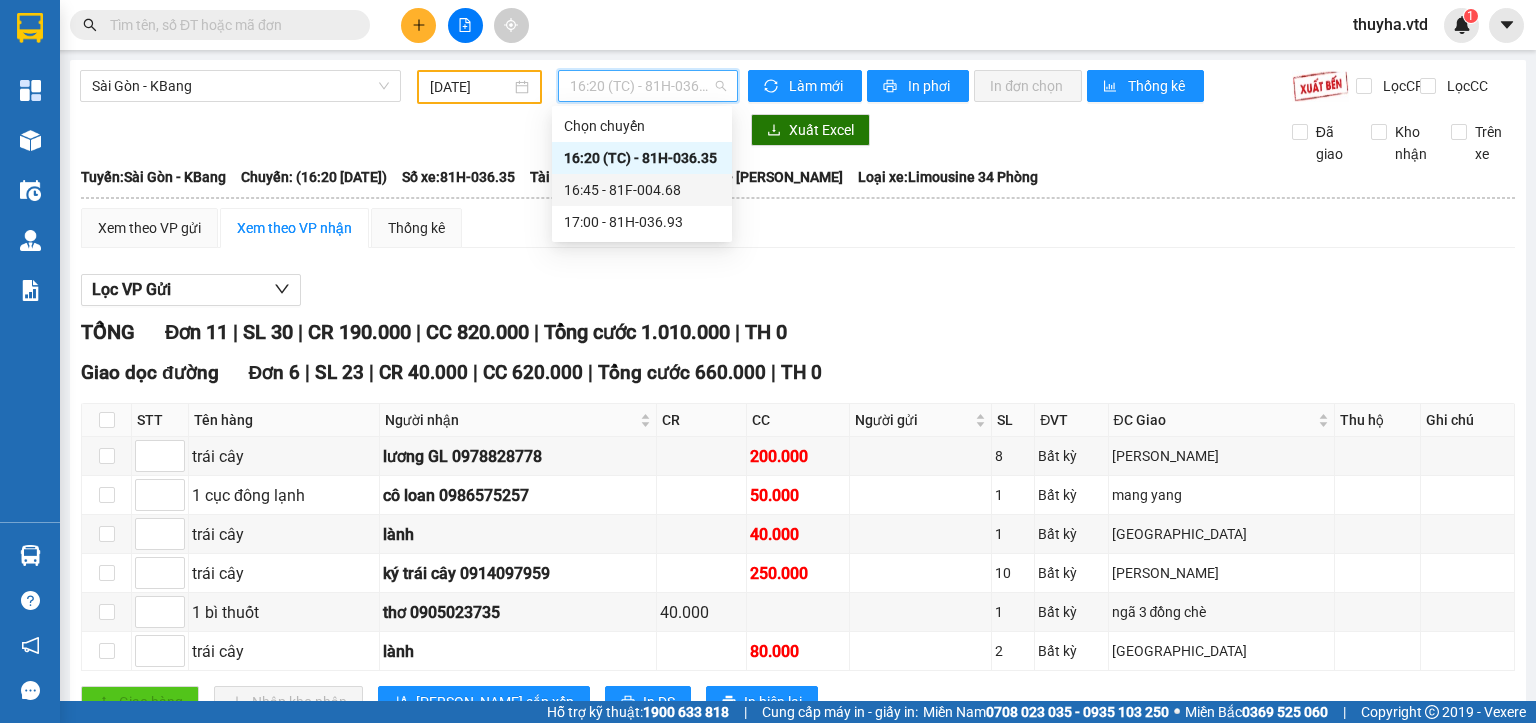 click on "16:45     - 81F-004.68" at bounding box center (642, 190) 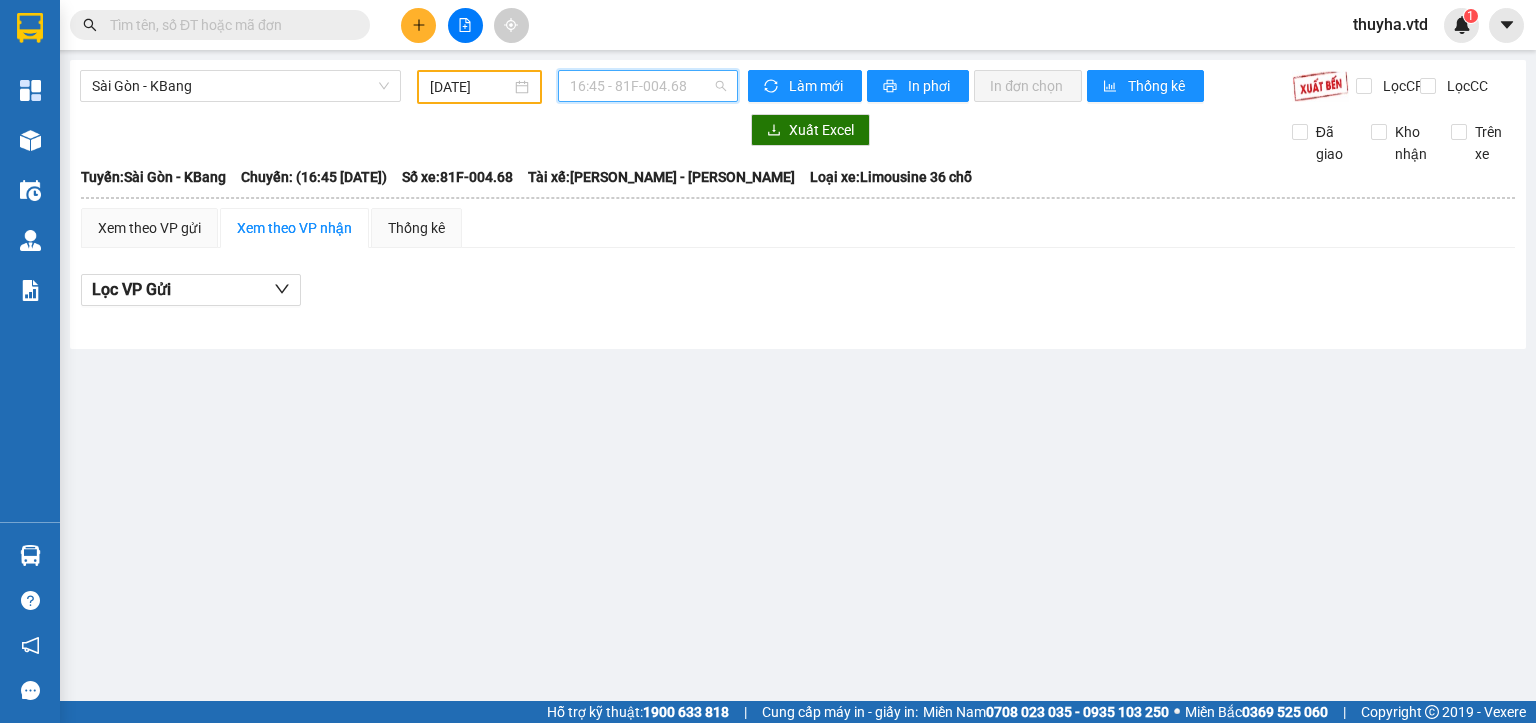 click on "16:45     - 81F-004.68" at bounding box center (648, 86) 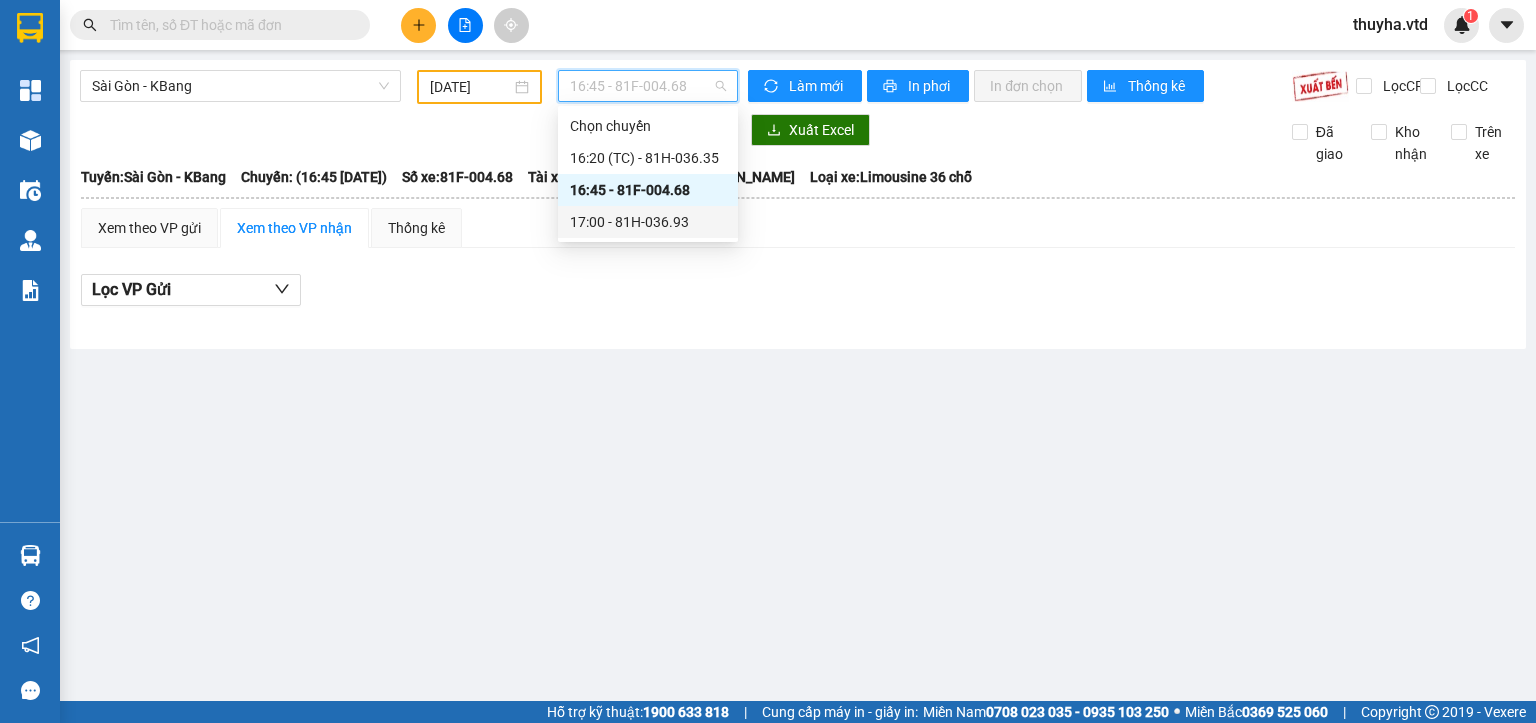 click on "17:00     - 81H-036.93" at bounding box center [648, 222] 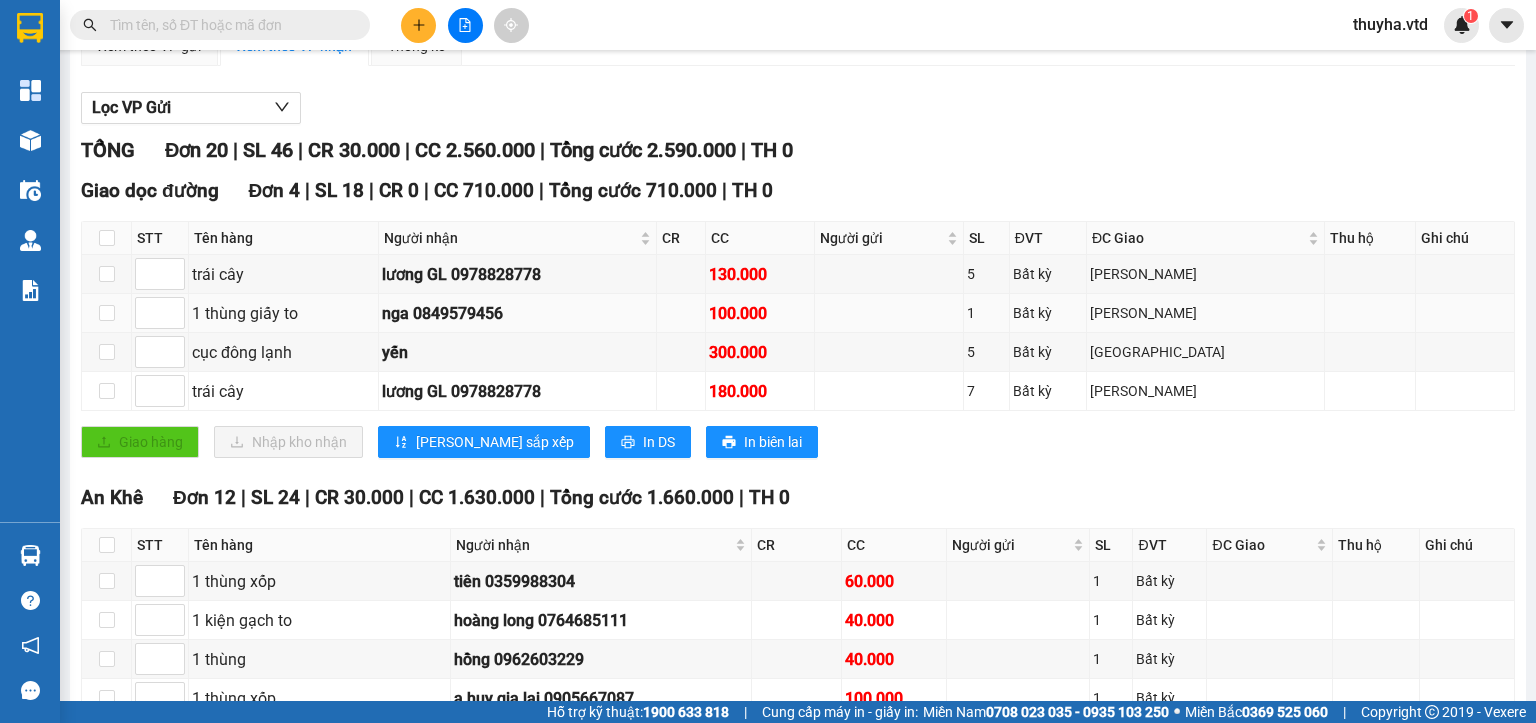 scroll, scrollTop: 0, scrollLeft: 0, axis: both 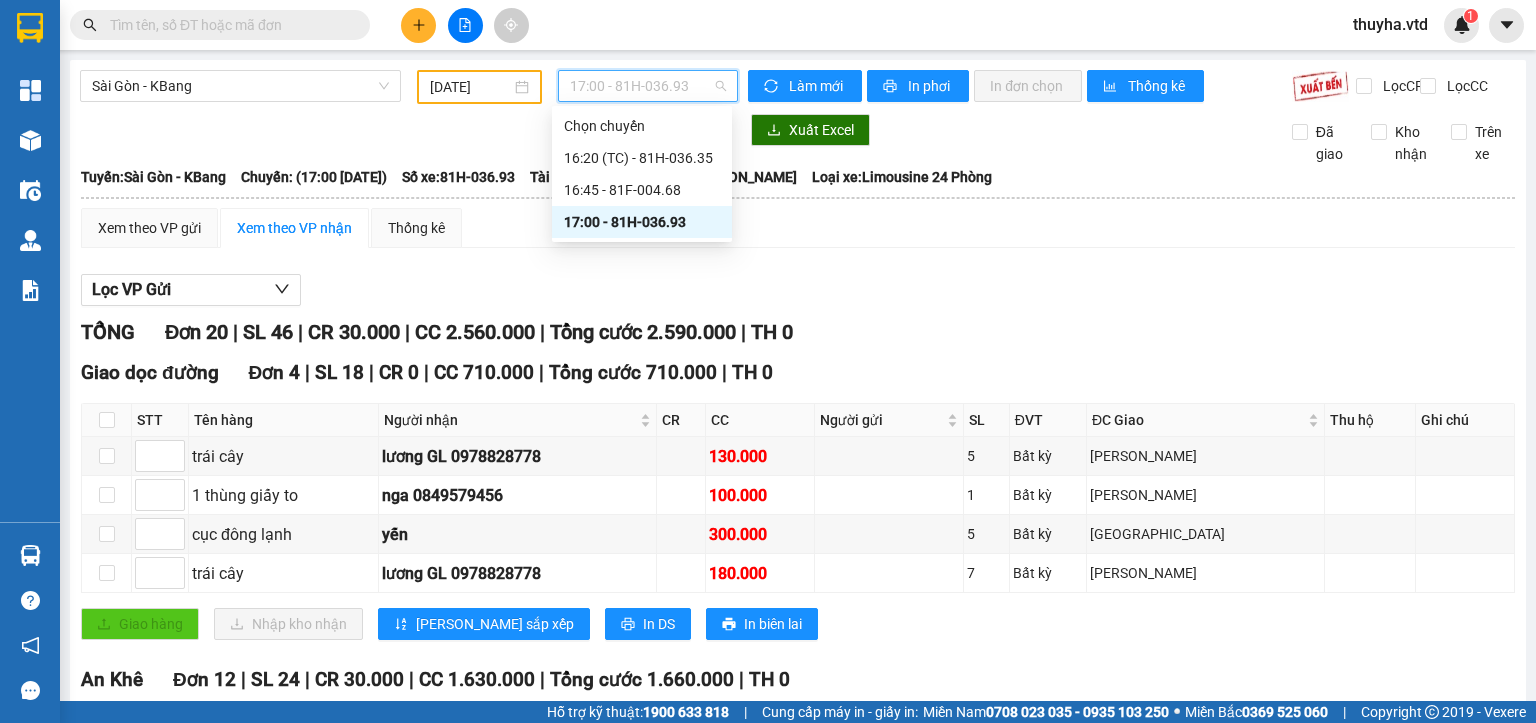 click on "17:00     - 81H-036.93" at bounding box center [648, 86] 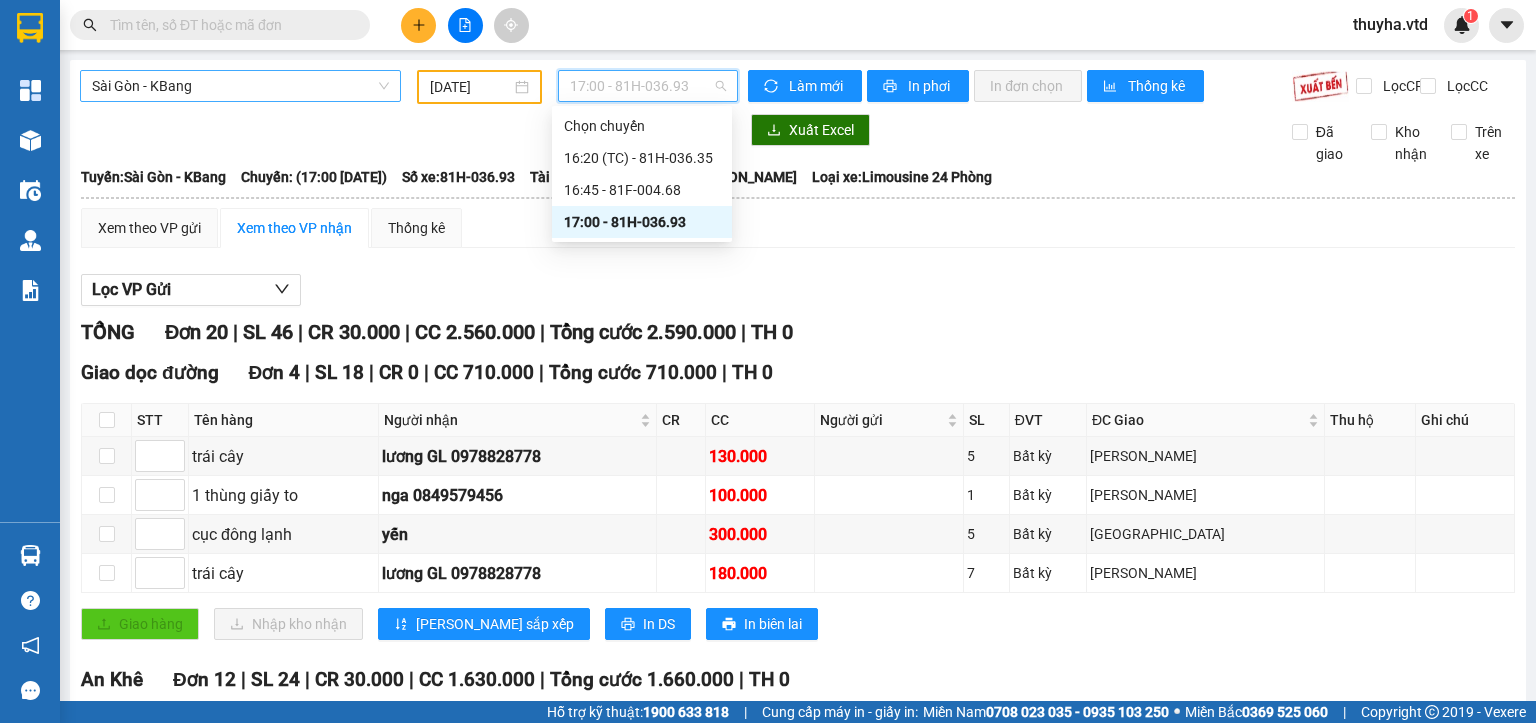click on "Sài Gòn - KBang" at bounding box center (240, 86) 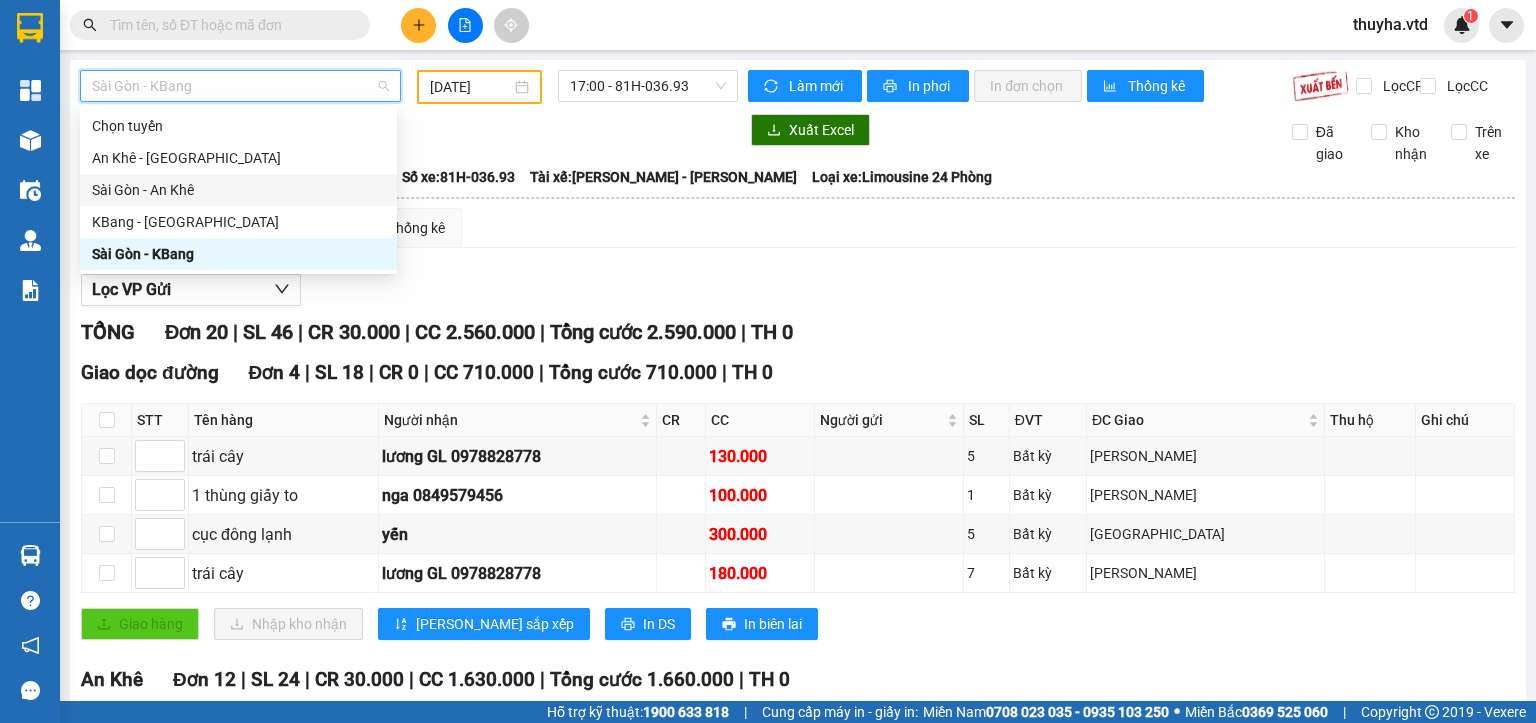 click on "Sài Gòn - An Khê" at bounding box center (238, 190) 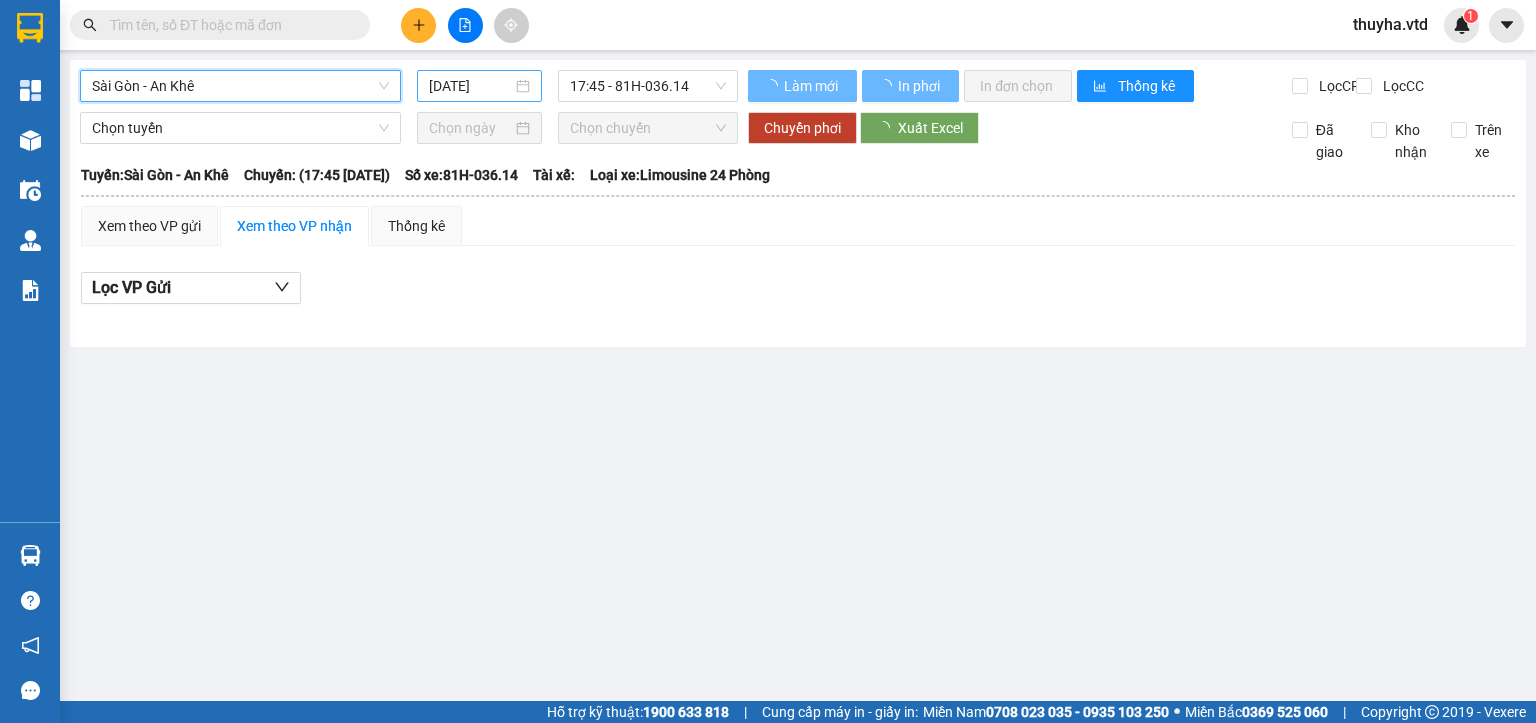 click on "[DATE]" at bounding box center [470, 86] 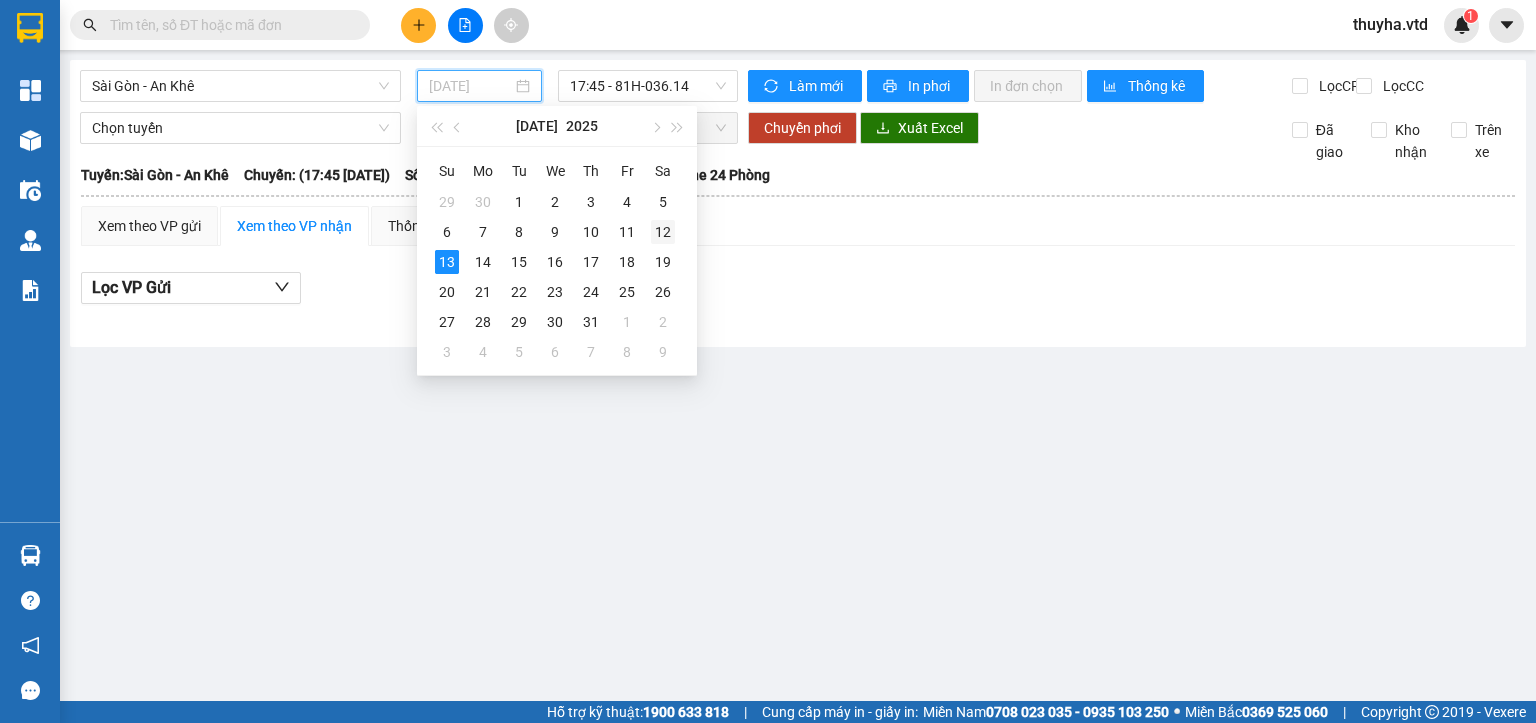 click on "12" at bounding box center [663, 232] 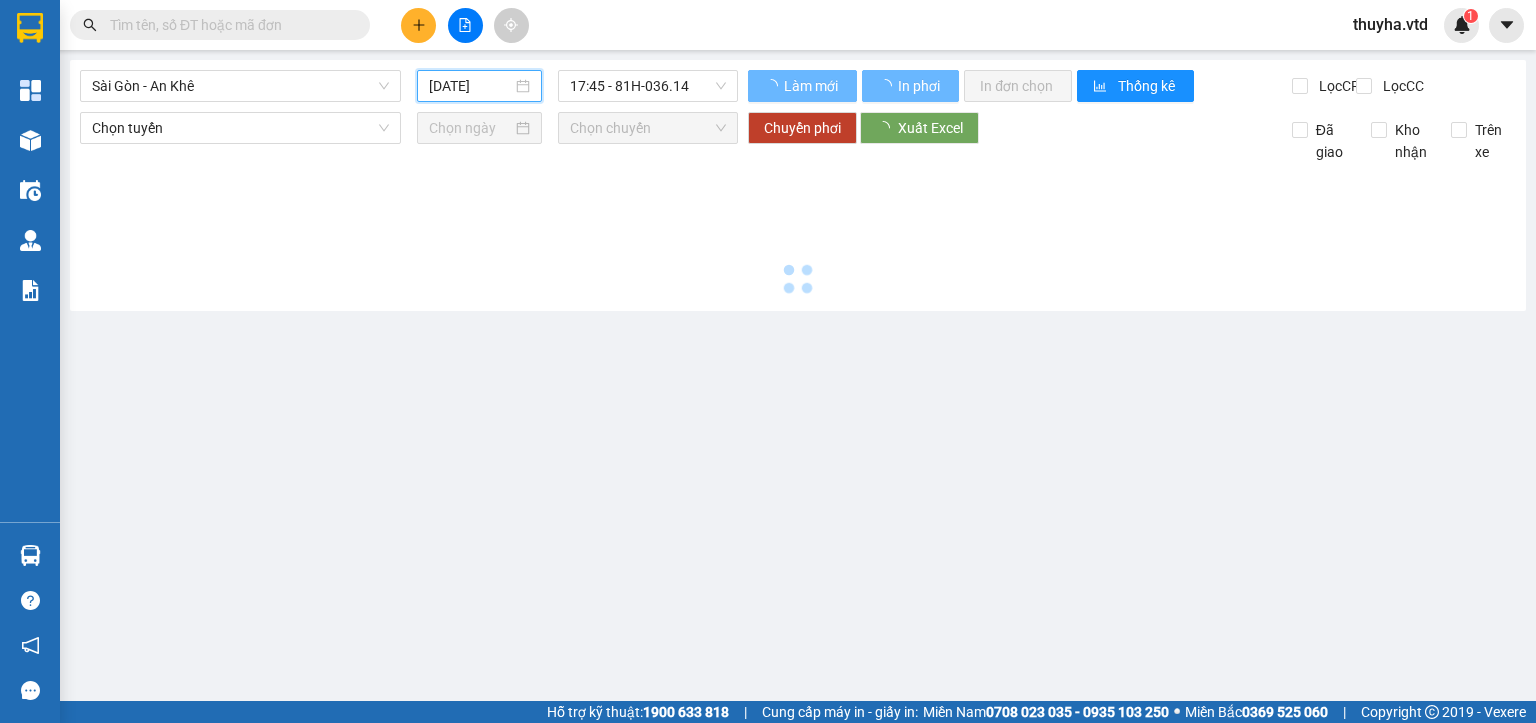 type on "[DATE]" 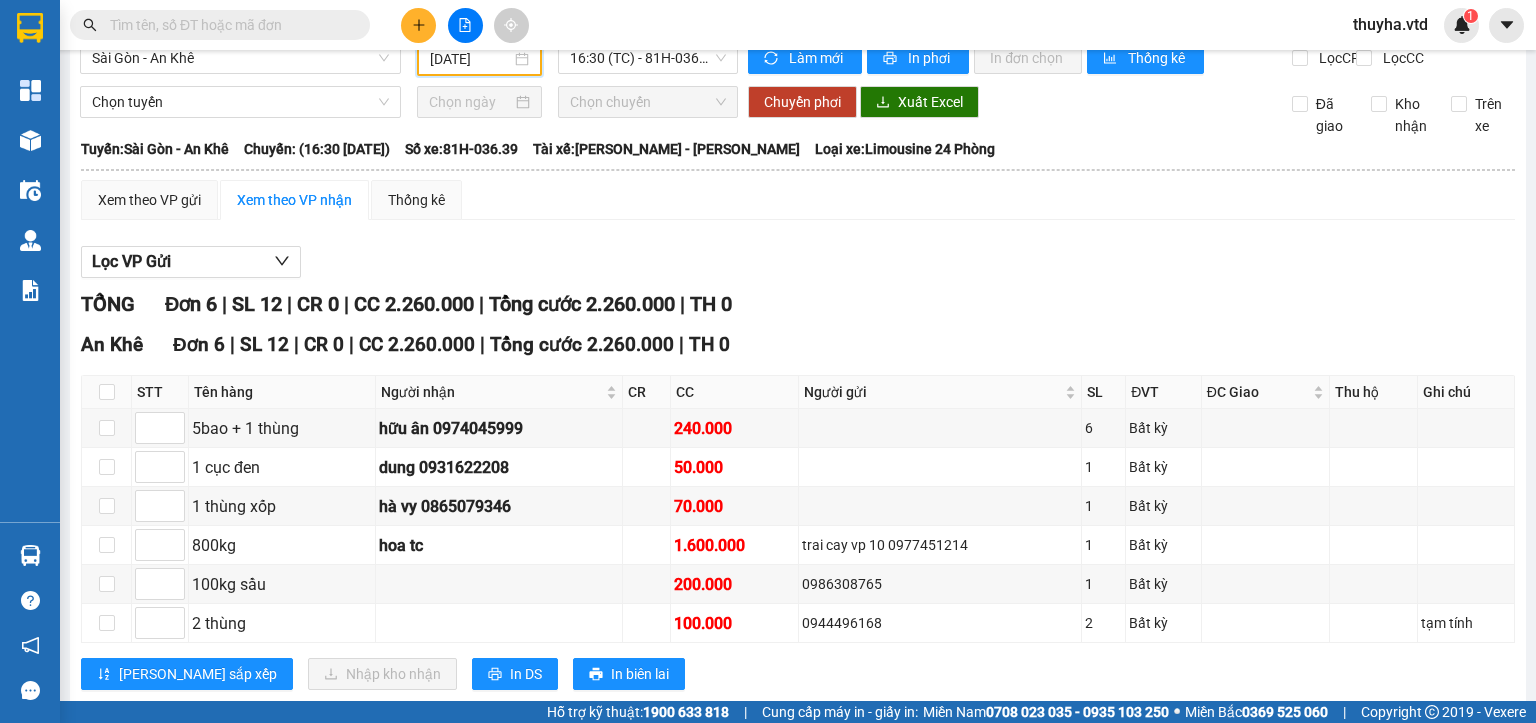 scroll, scrollTop: 0, scrollLeft: 0, axis: both 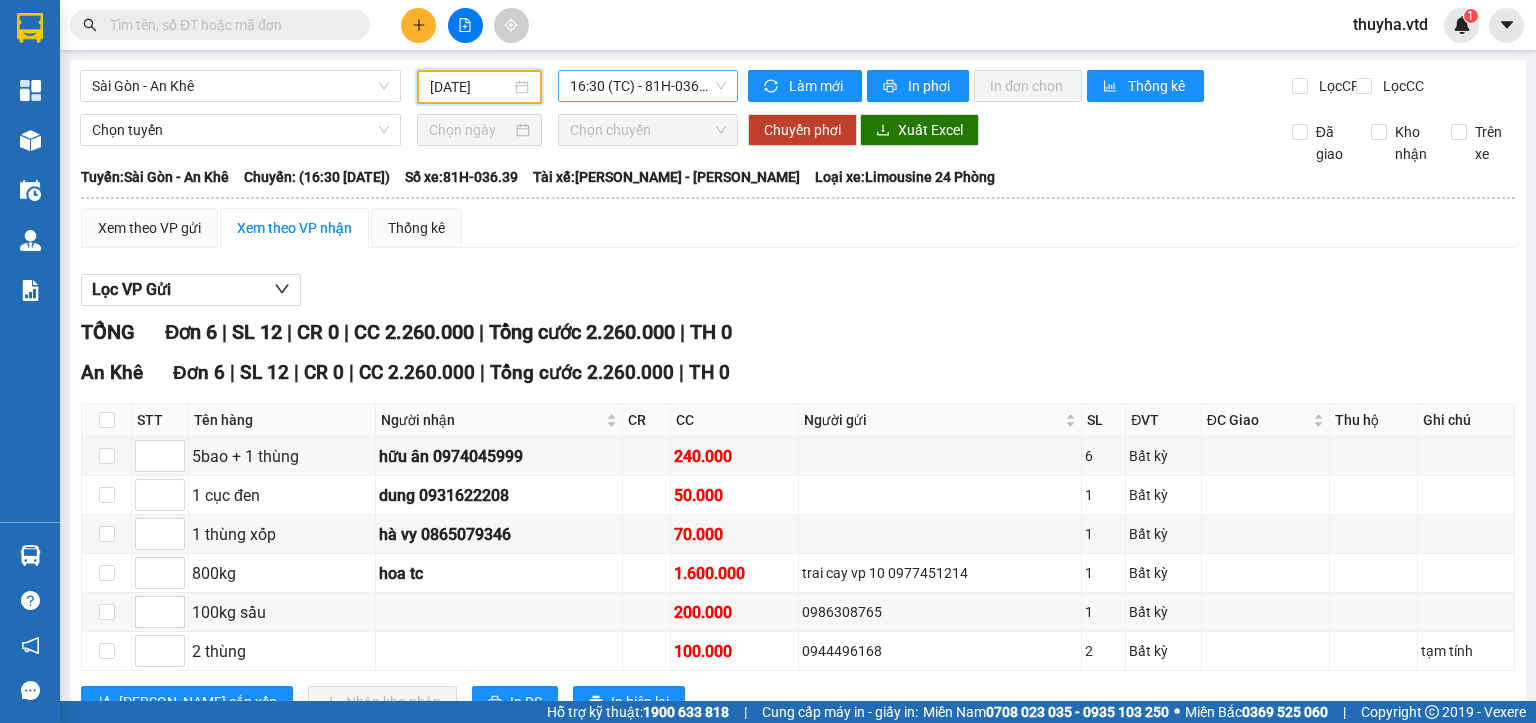 click on "16:30   (TC)   - 81H-036.39" at bounding box center [648, 86] 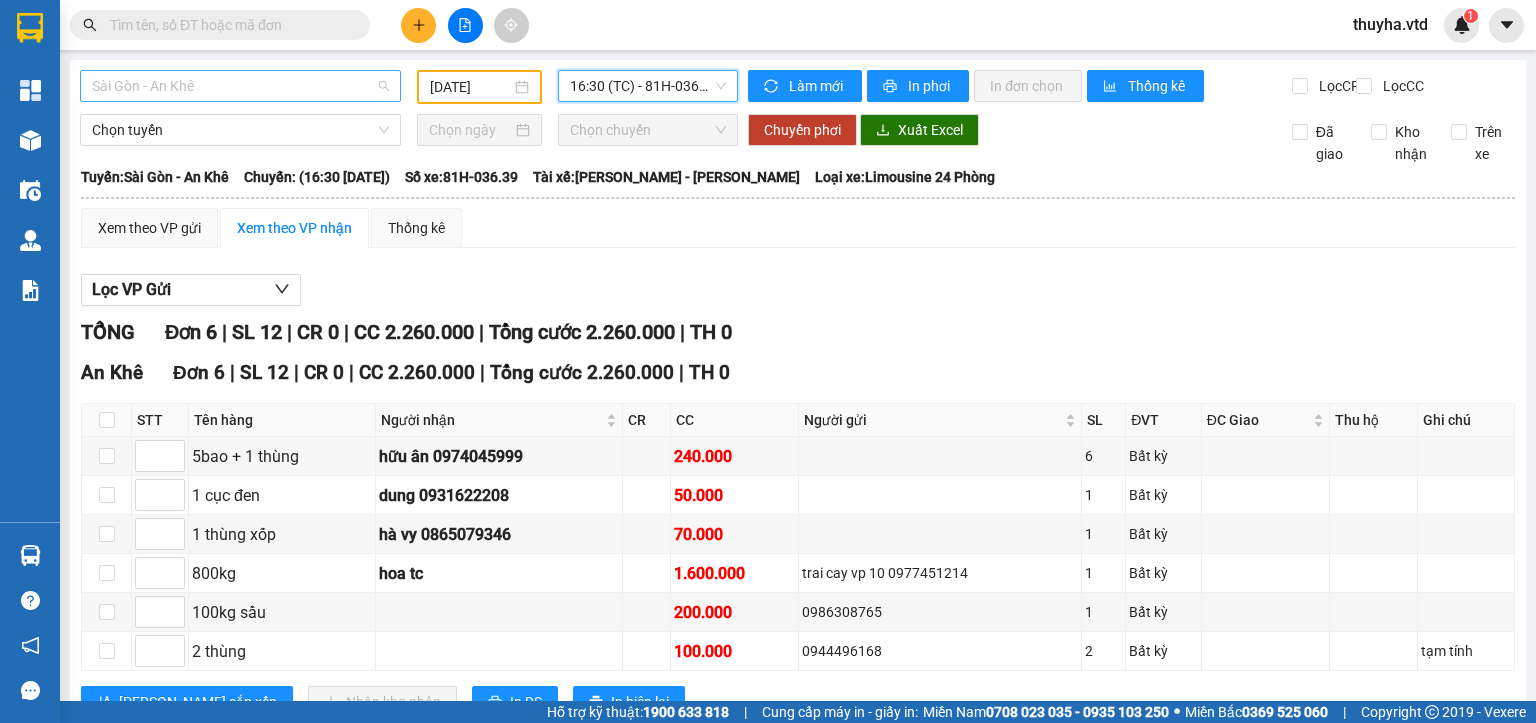 click on "Sài Gòn - An Khê" at bounding box center (240, 86) 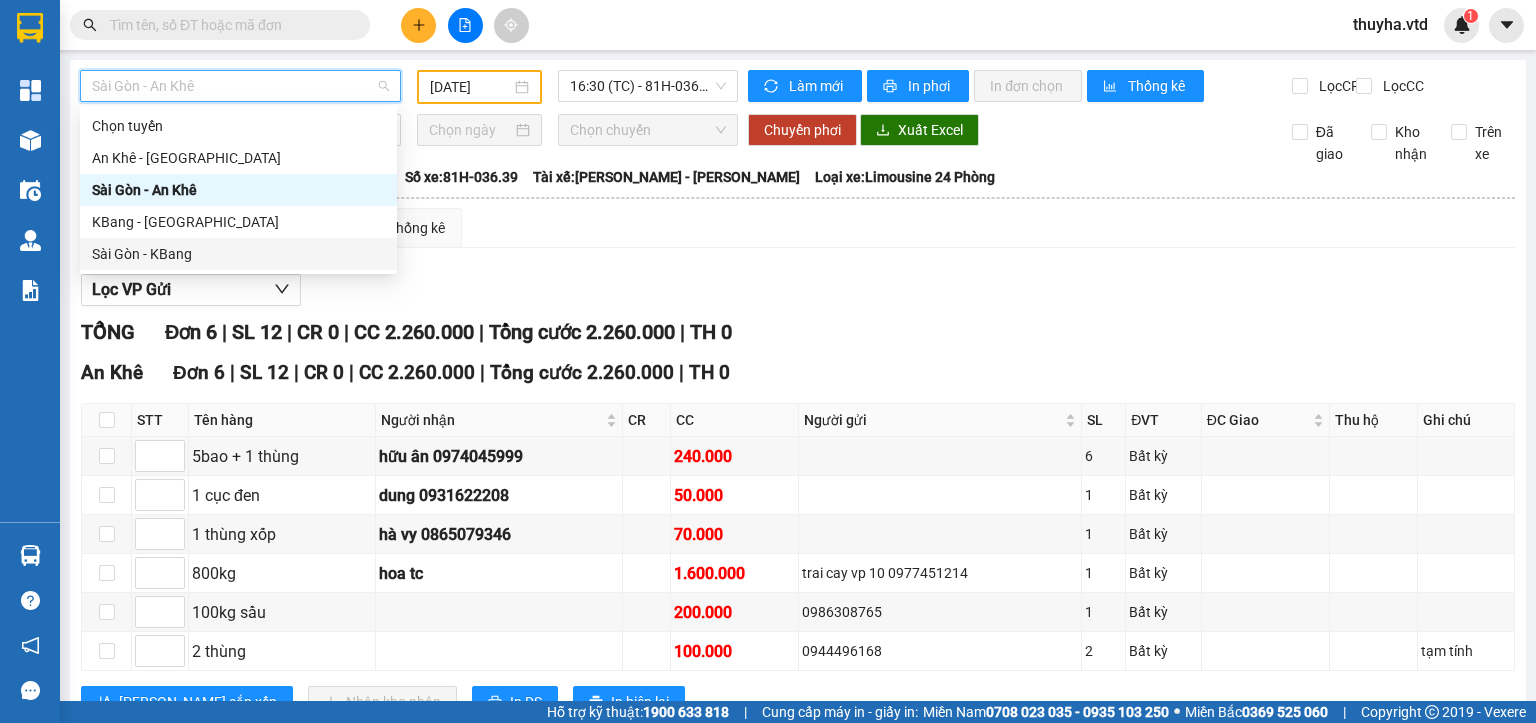 click on "Sài Gòn - KBang" at bounding box center [238, 254] 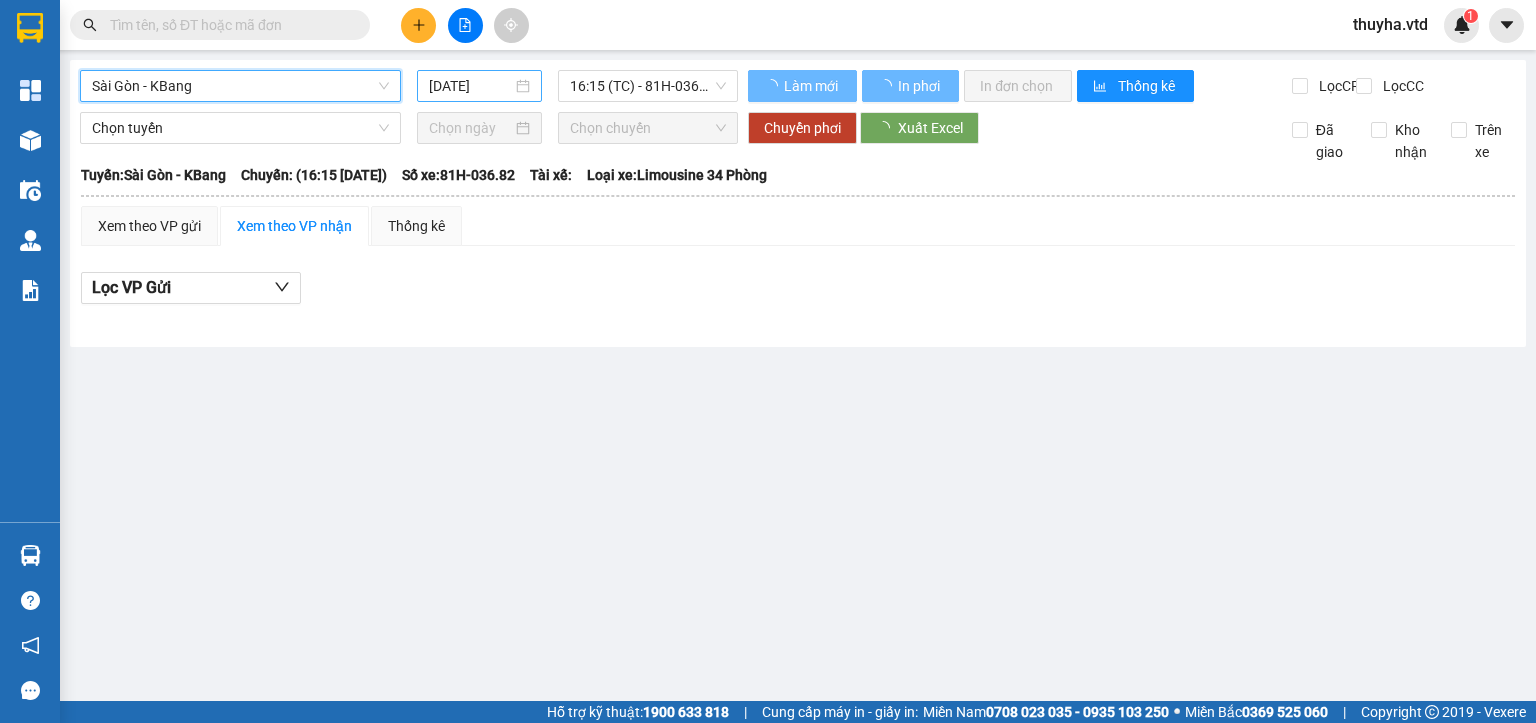 click on "[DATE]" at bounding box center [470, 86] 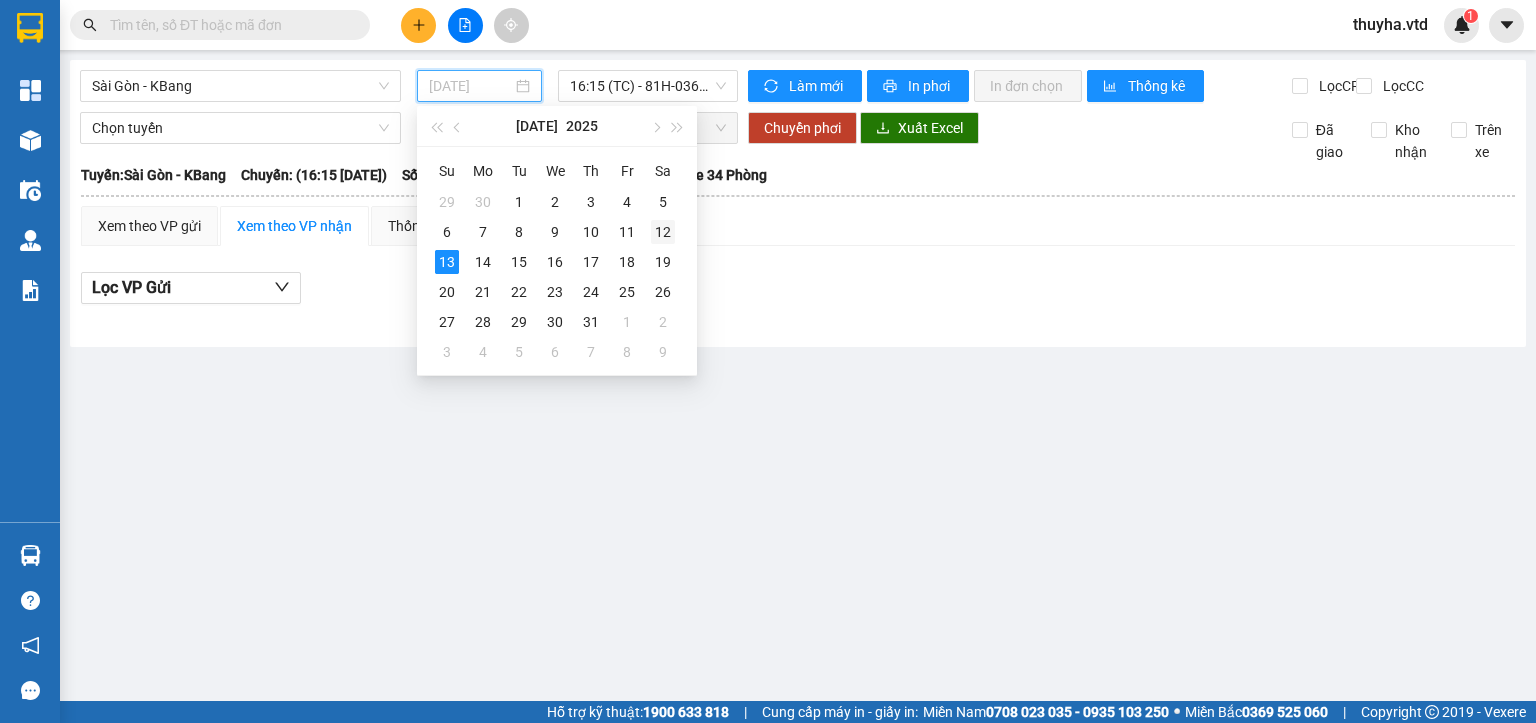 click on "12" at bounding box center (663, 232) 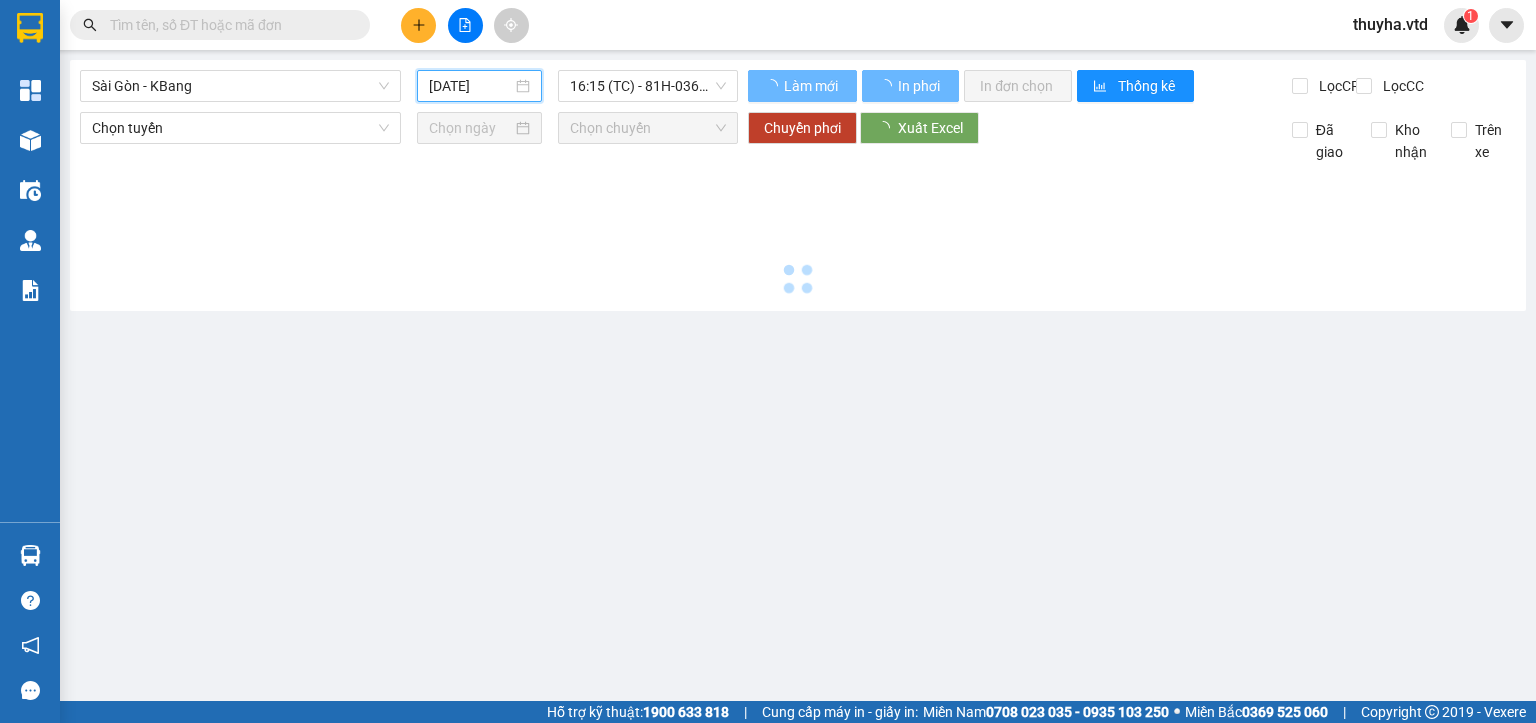type on "[DATE]" 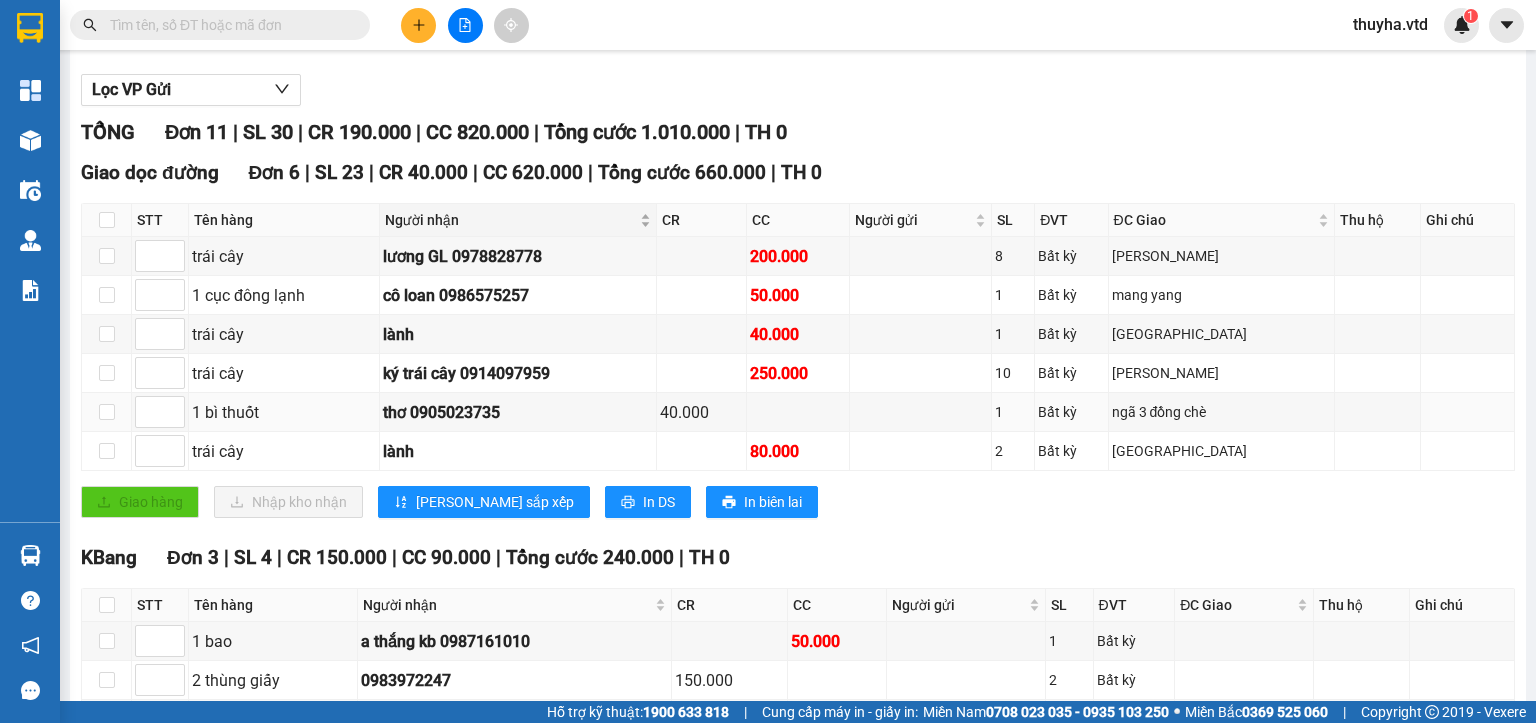 scroll, scrollTop: 0, scrollLeft: 0, axis: both 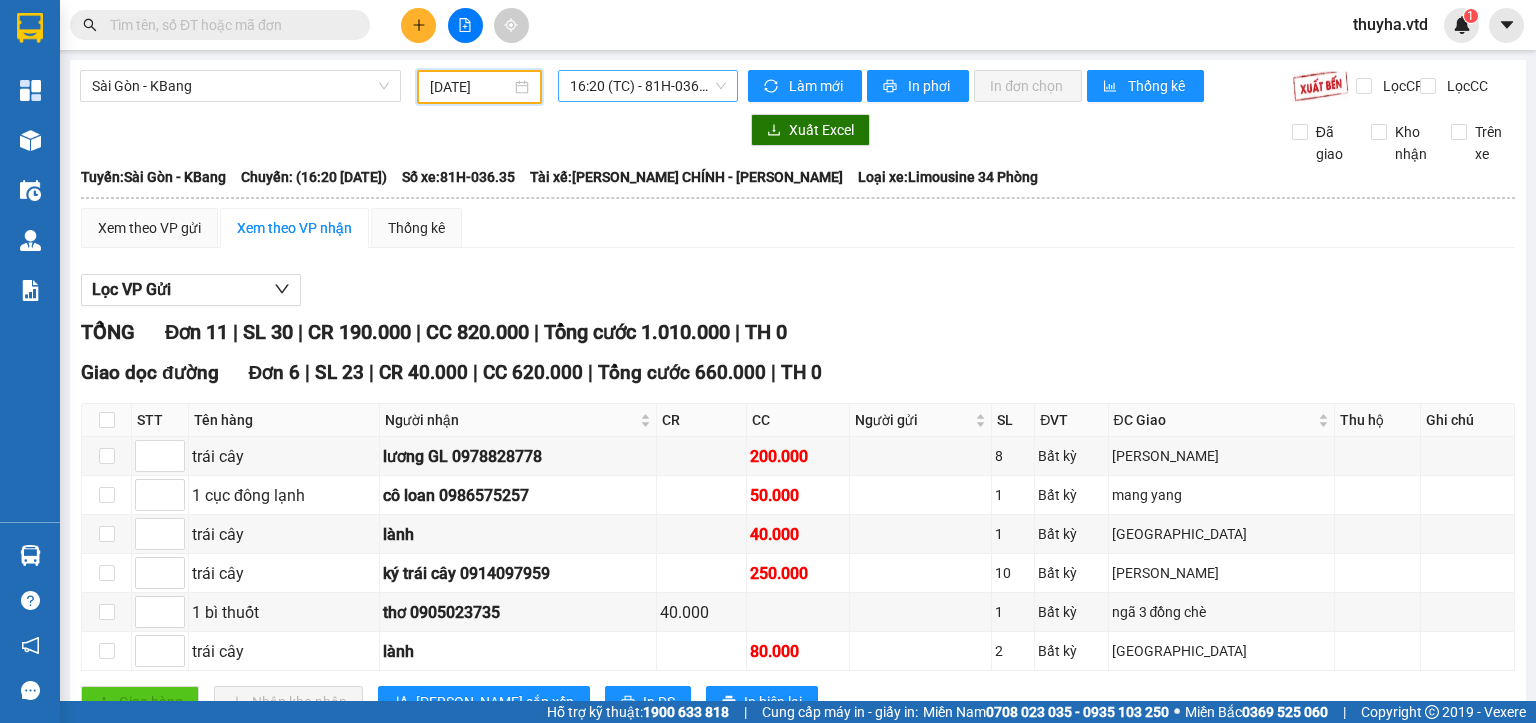 click on "16:20   (TC)   - 81H-036.35" at bounding box center [648, 86] 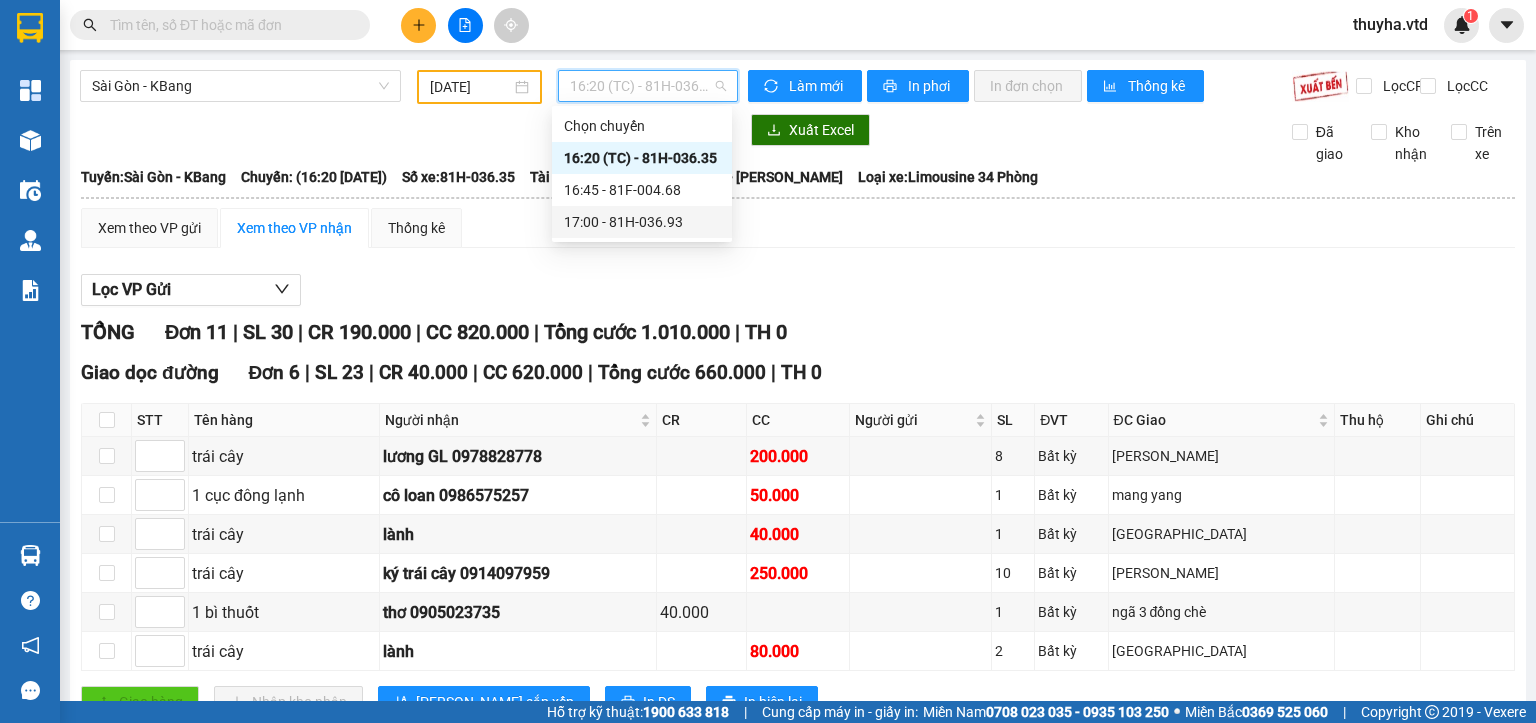 click on "17:00     - 81H-036.93" at bounding box center (642, 222) 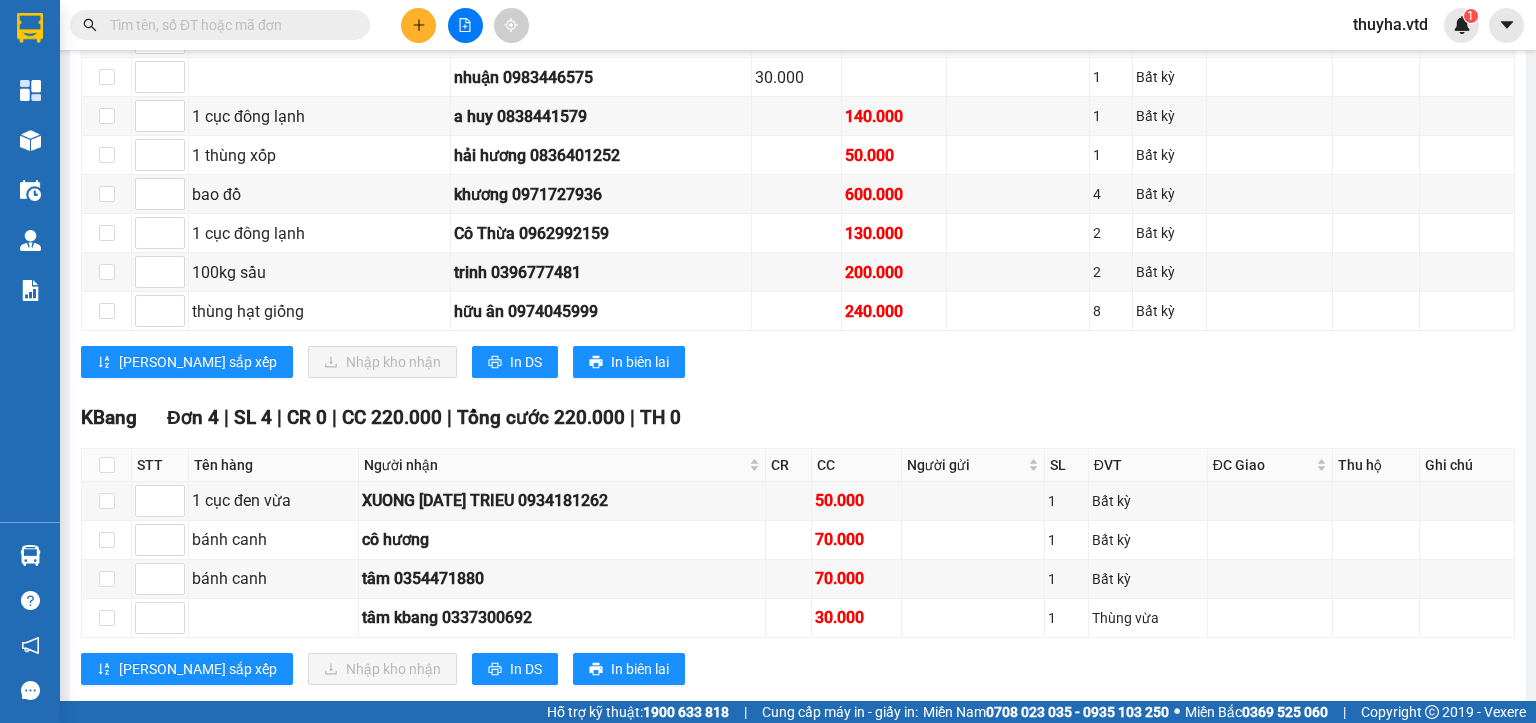 scroll, scrollTop: 900, scrollLeft: 0, axis: vertical 